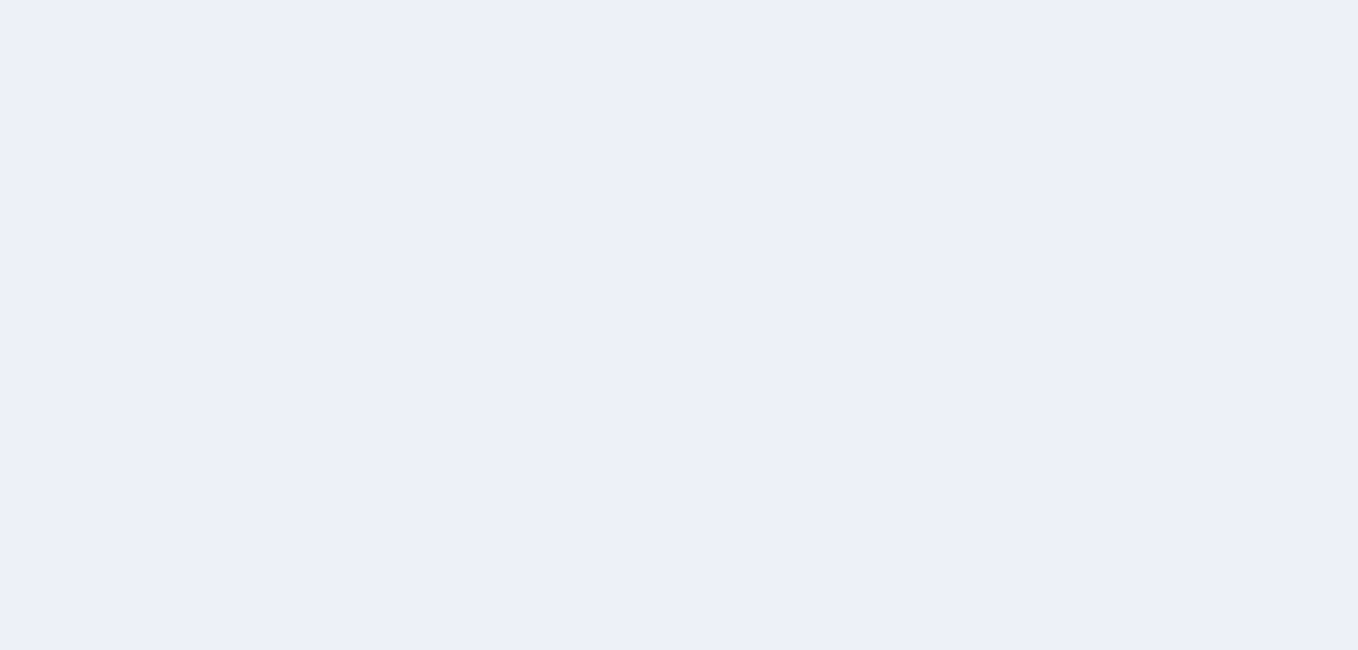 scroll, scrollTop: 0, scrollLeft: 0, axis: both 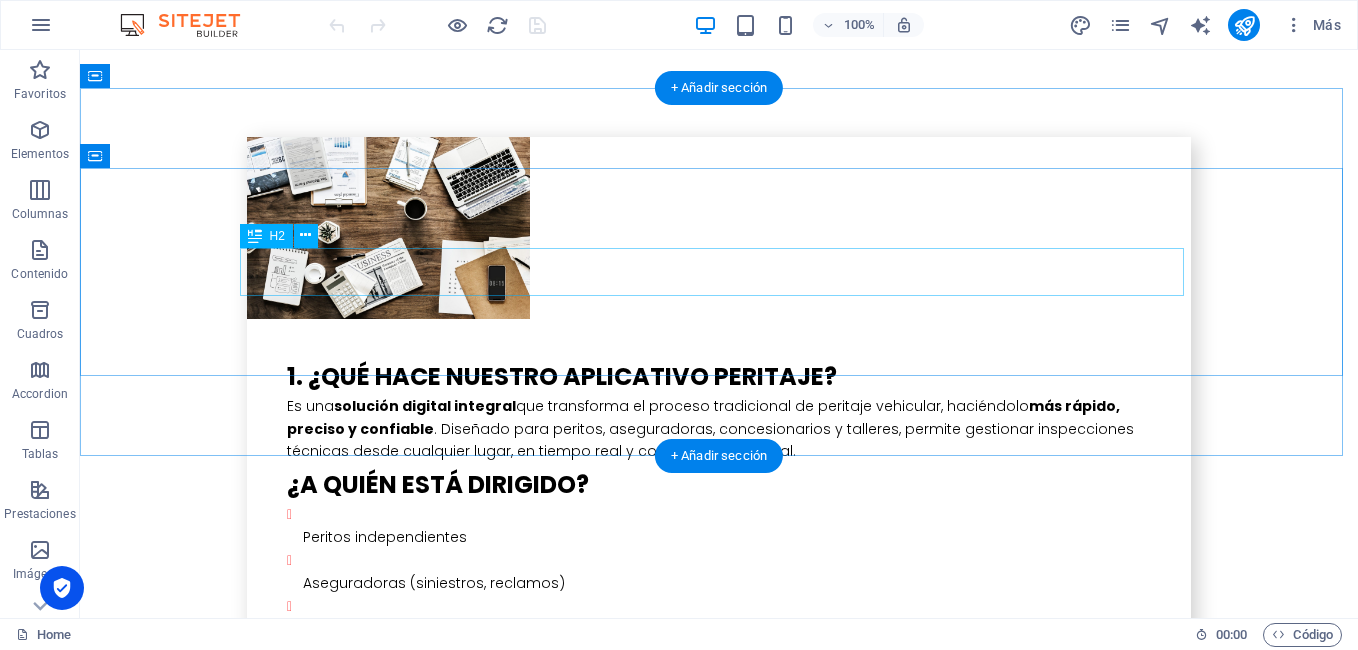 click on "equipo de trabajo" at bounding box center [719, 3754] 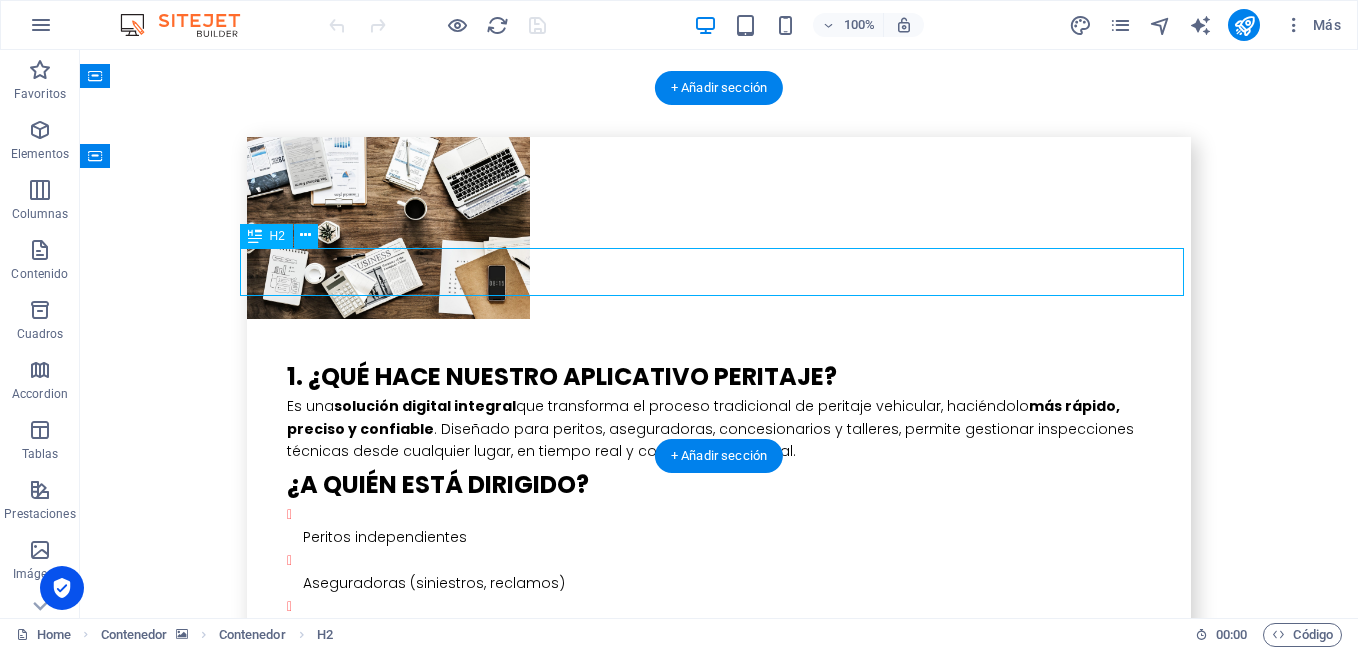 click on "equipo de trabajo" at bounding box center [719, 3754] 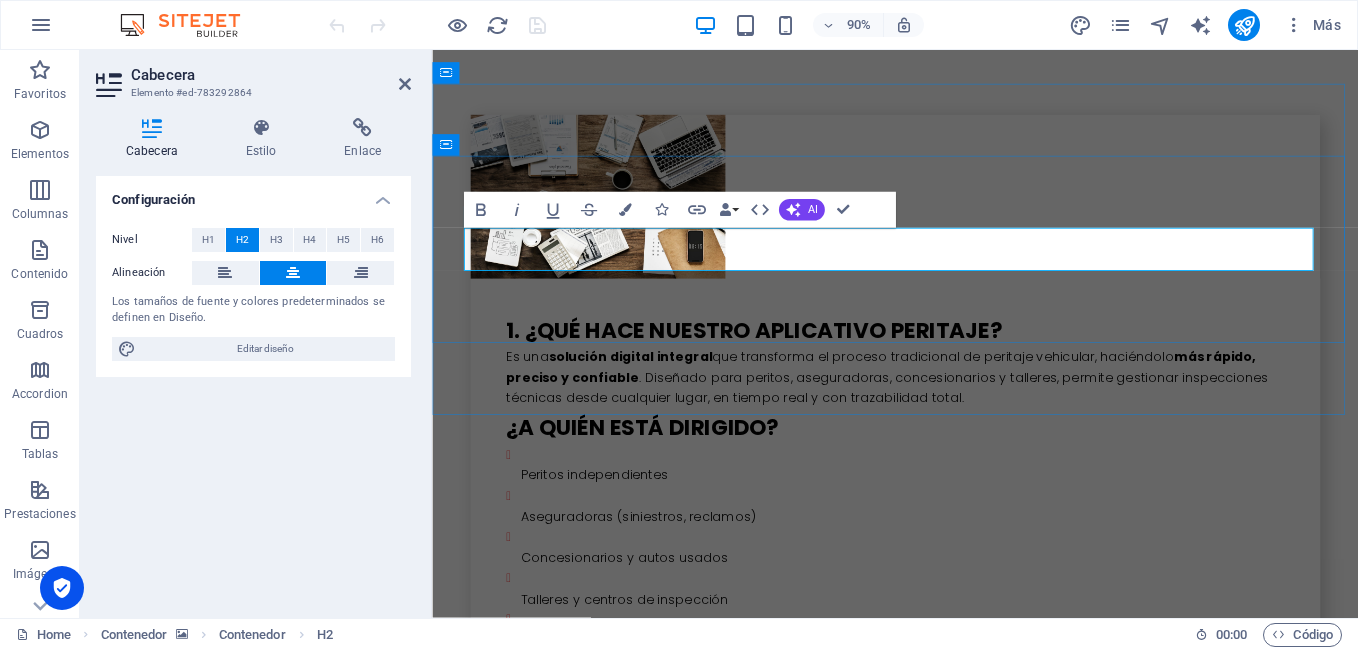 click on "equipo de trabajo" at bounding box center [947, 3739] 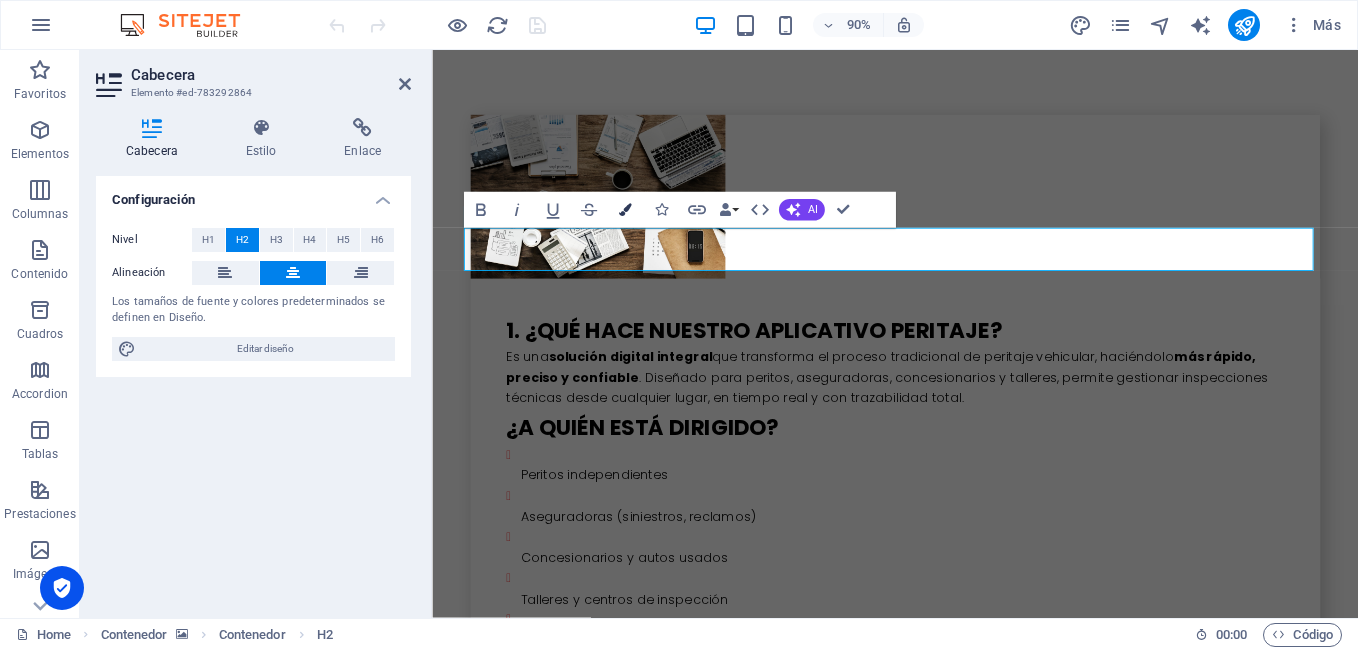 click at bounding box center (624, 210) 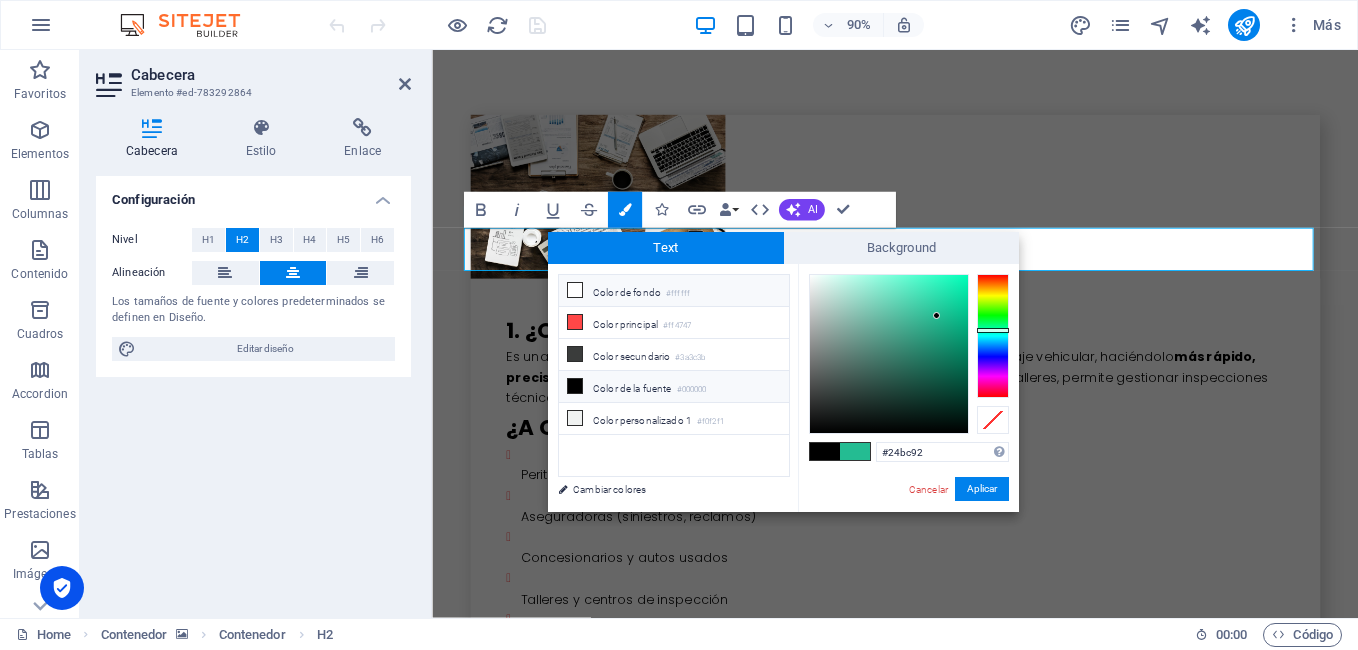 click at bounding box center (575, 290) 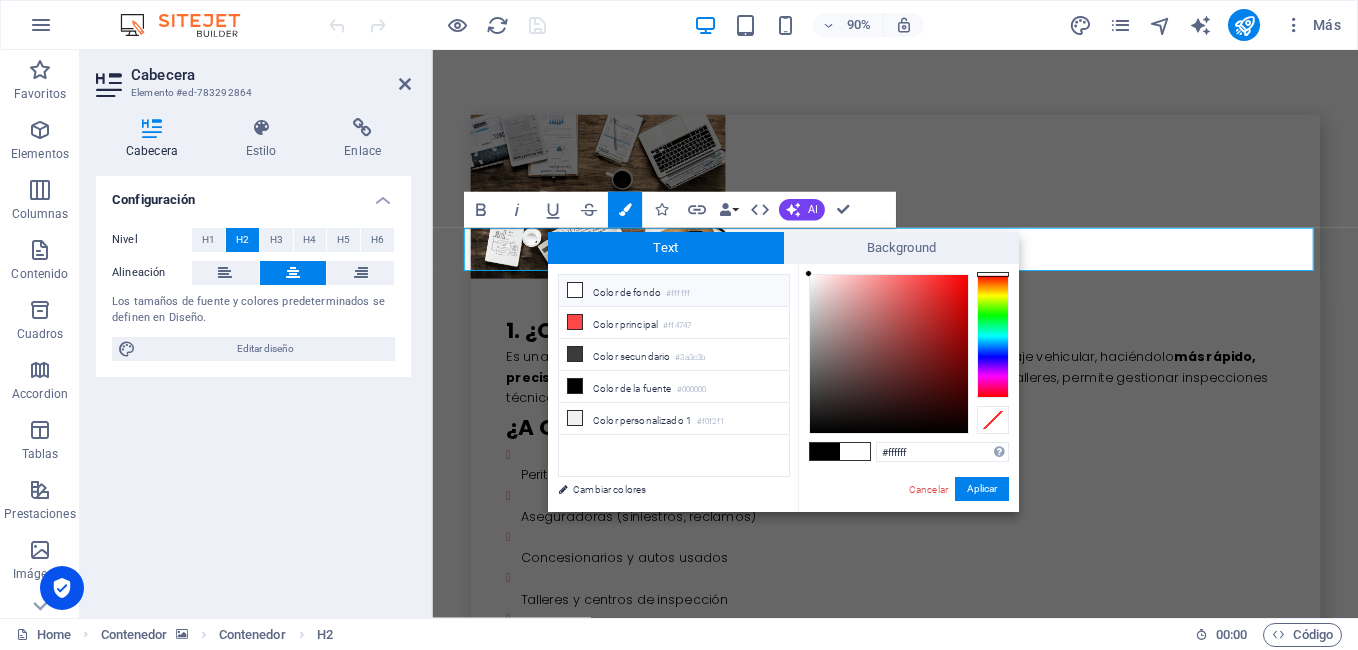 click at bounding box center [575, 290] 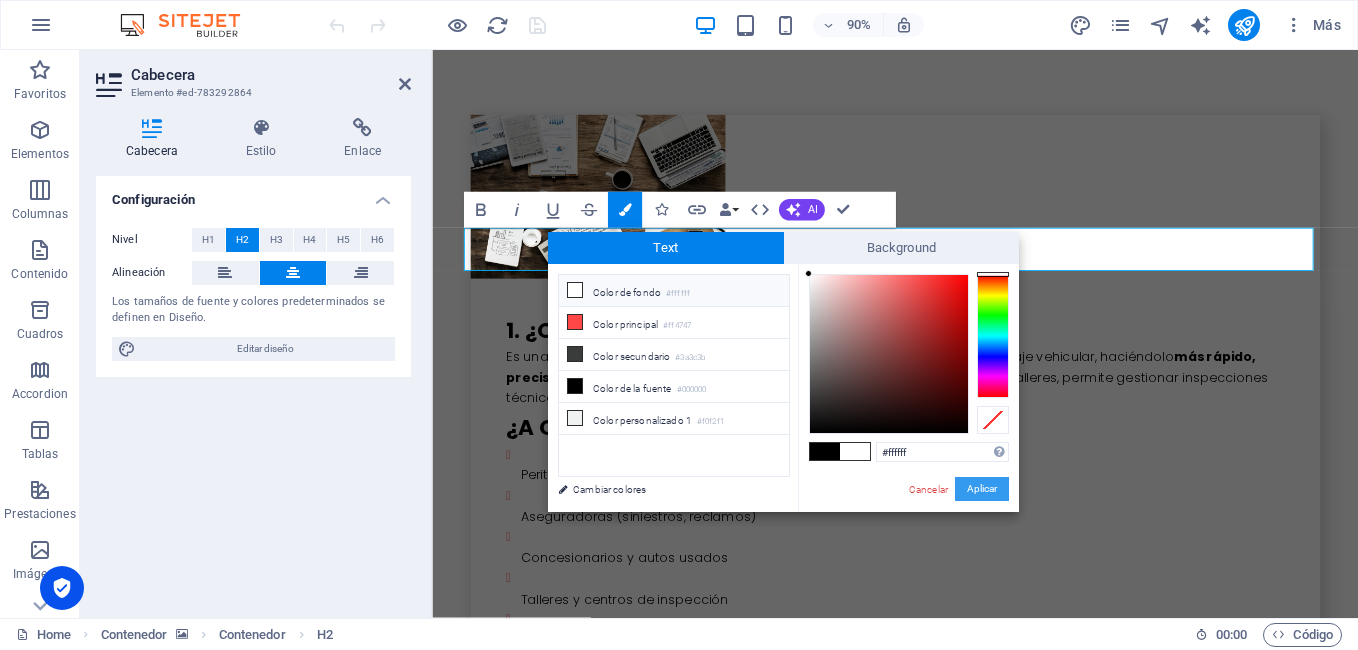 click on "Aplicar" at bounding box center [982, 489] 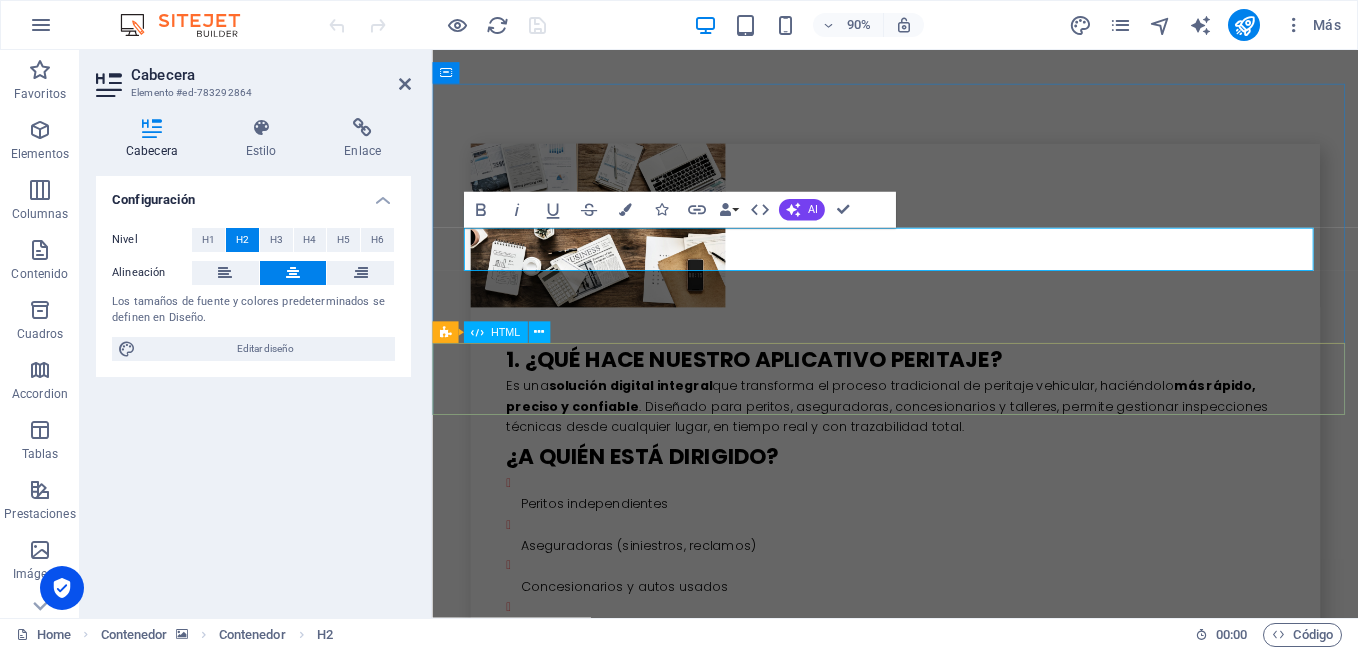 click at bounding box center (946, 3915) 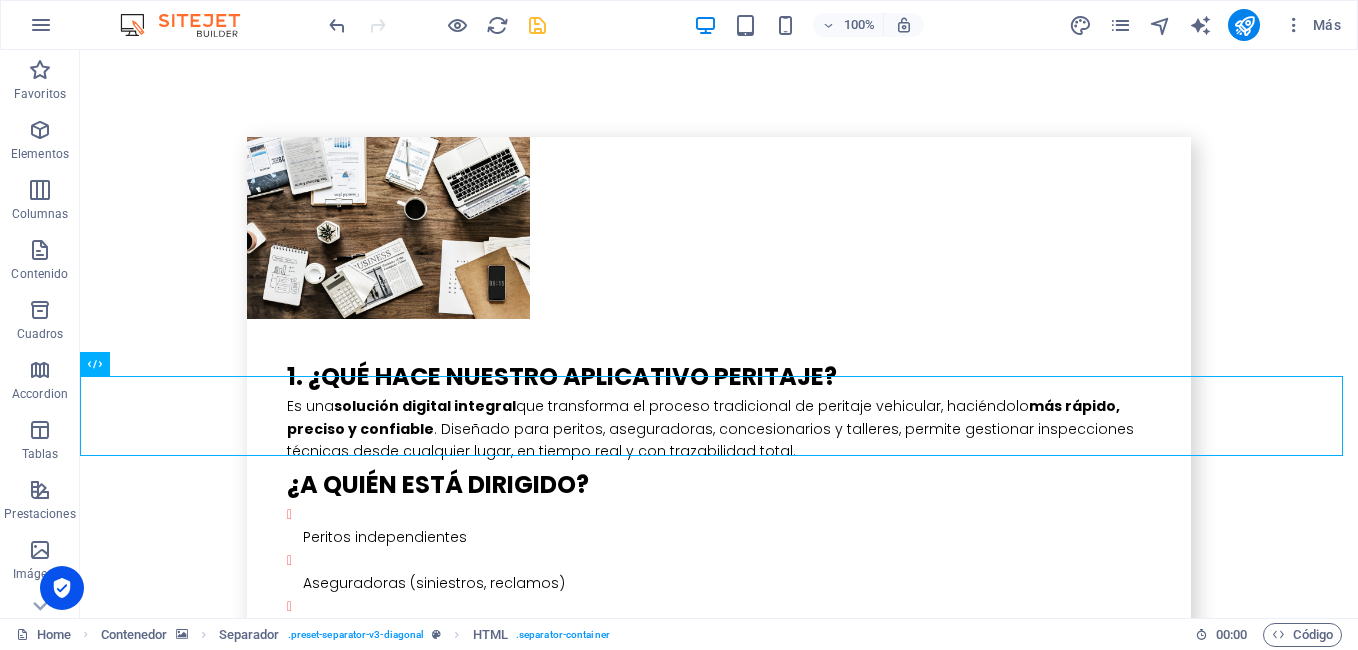click at bounding box center [537, 25] 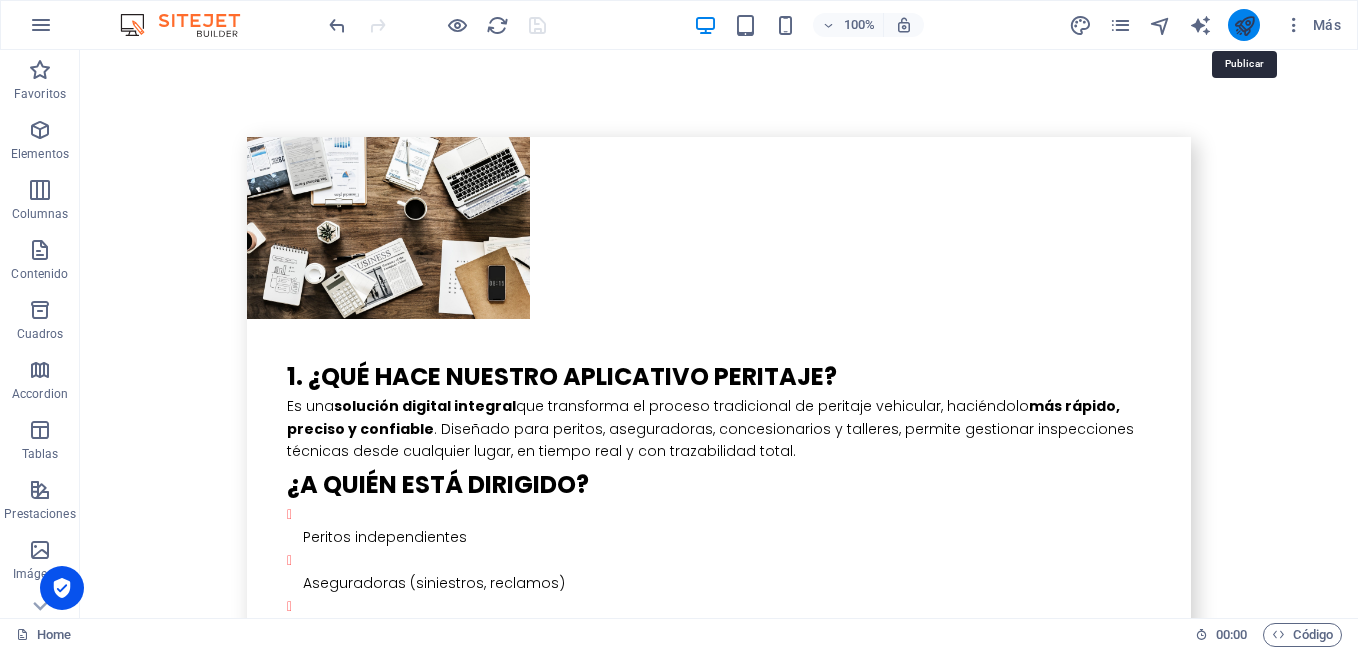 click at bounding box center (1244, 25) 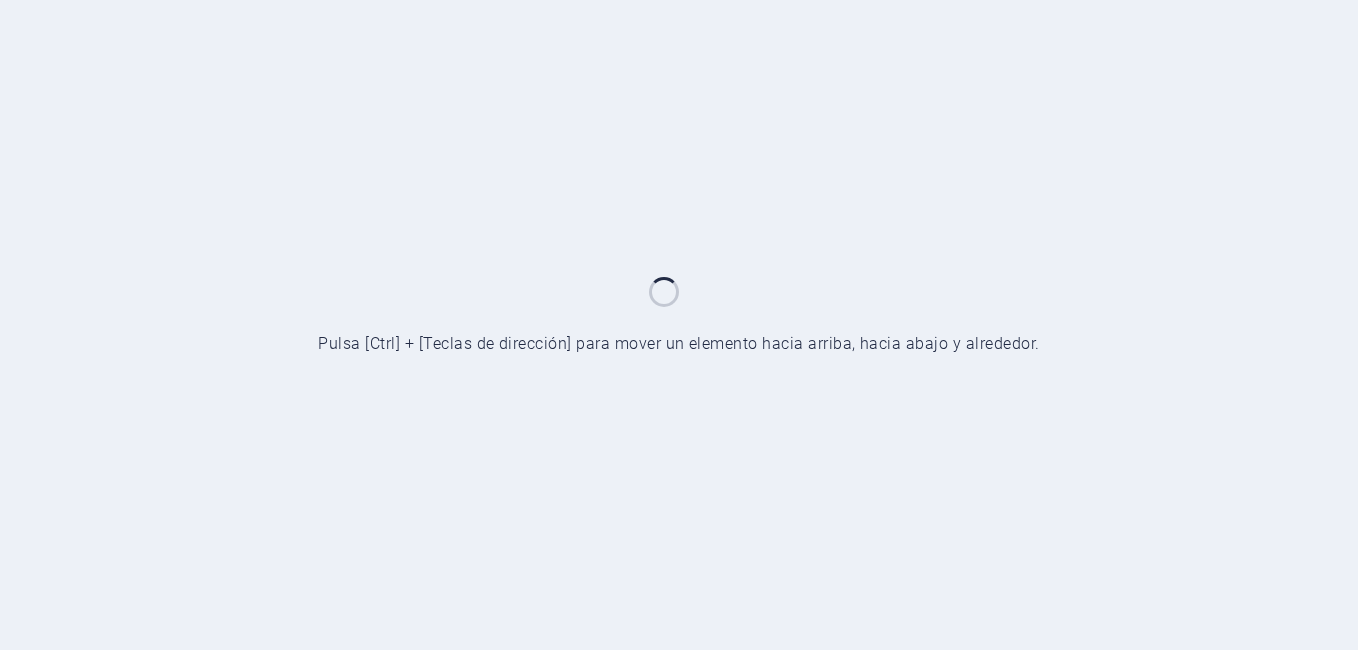 scroll, scrollTop: 0, scrollLeft: 0, axis: both 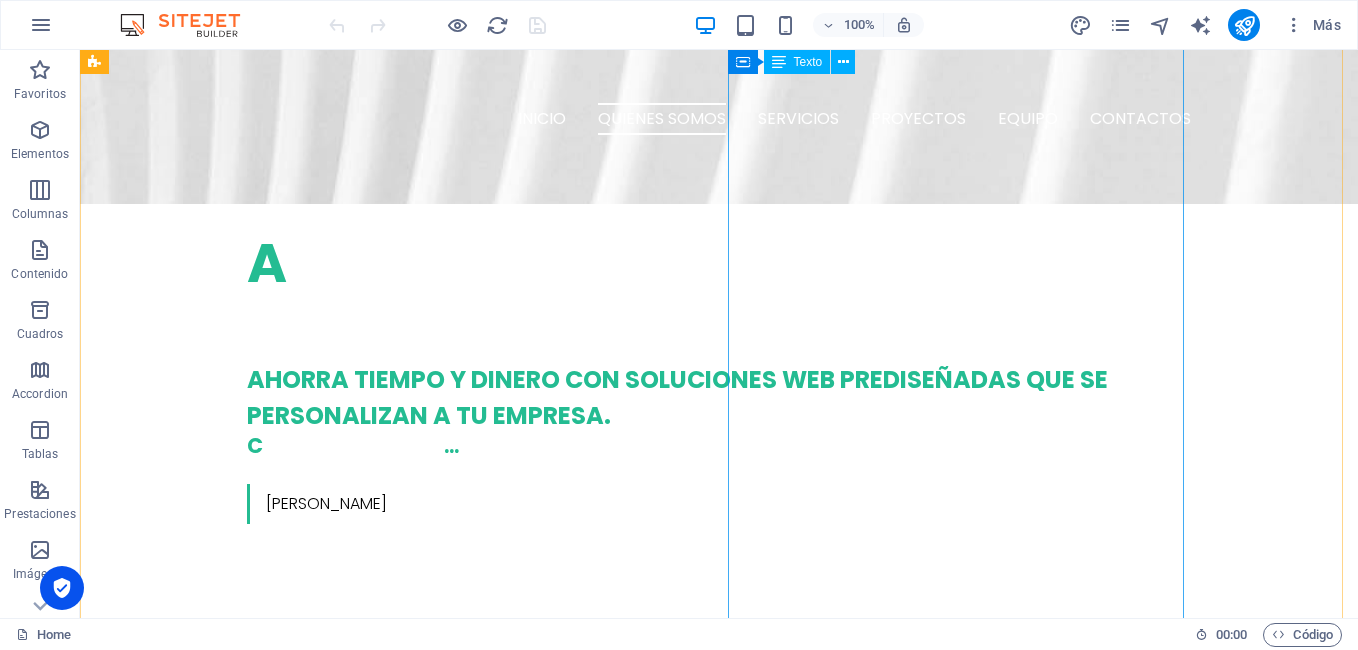 click on "¿Quiénes Somos? En  COMPUEJE ,  somos una empresa especializada en el desarrollo de software de peritaje vehicular y en la prestación de servicios técnicos de soporte y asesoría para el sector automotor. Brindamos soluciones tecnológicas que permiten una evaluación precisa de los elementos del vehículo, facilitando el trabajo de peritos, aseguradoras, talleres y centros de diagnóstico. Nuestro software está diseñado para optimizar los procesos de inspección, calificación y documentación técnica, asegurando resultados confiables y eficientes. Además, ofrecemos soporte técnico y asesoría integral para empresas que buscan implementar o expandir servicios relacionados con el peritaje y diagnóstico automotriz. Esto incluye el análisis de necesidades técnicas, la definición de equipos requeridos y el acompañamiento en la puesta en marcha de nuevos servicios dentro de establecimientos del rubro." at bounding box center [324, 1345] 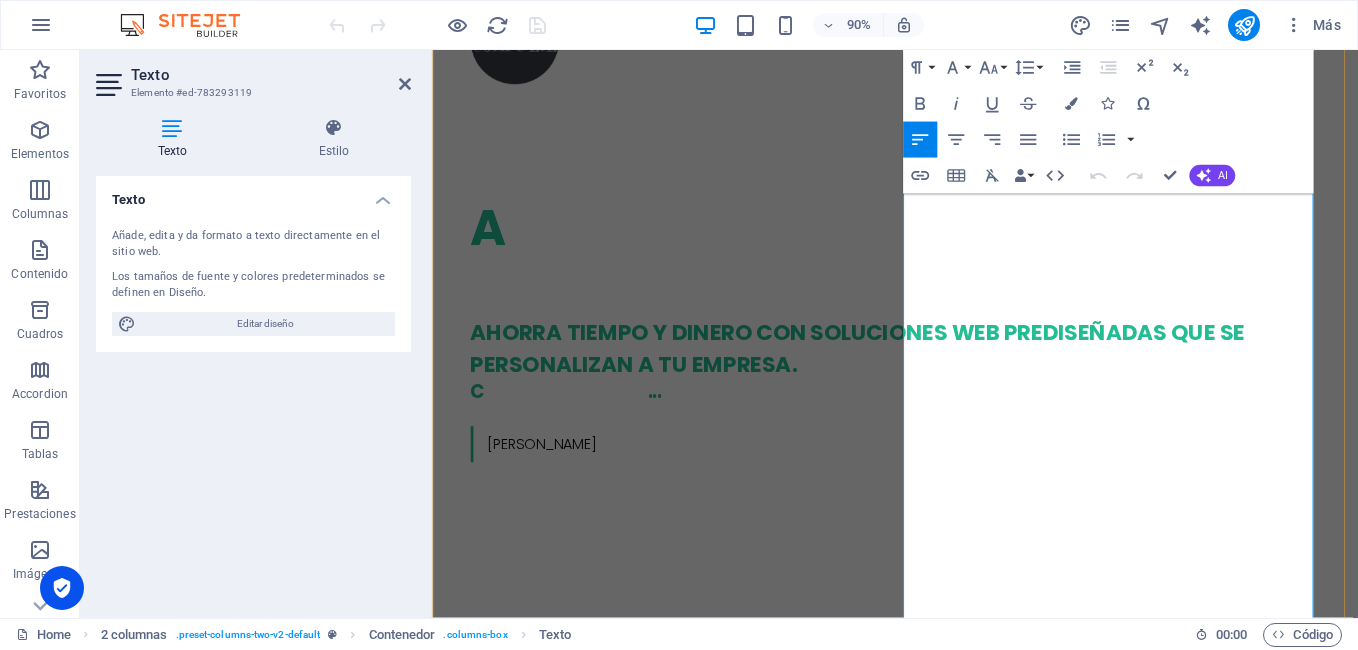 scroll, scrollTop: 770, scrollLeft: 0, axis: vertical 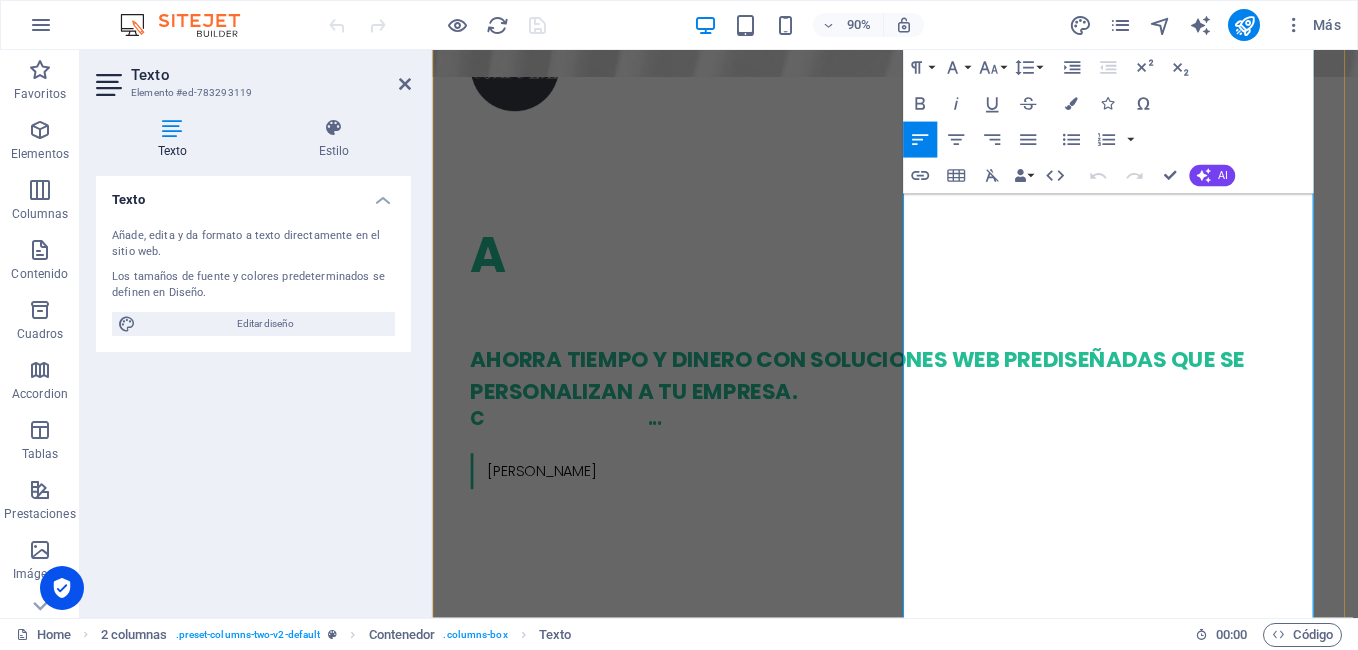 click on "Brindamos soluciones tecnológicas que permiten una evaluación precisa de los elementos del vehículo, facilitando el trabajo de peritos, aseguradoras, talleres y centros de diagnóstico. Nuestro software está diseñado para optimizar los procesos de inspección, calificación y documentación técnica, asegurando resultados confiables y eficientes." at bounding box center (669, 1132) 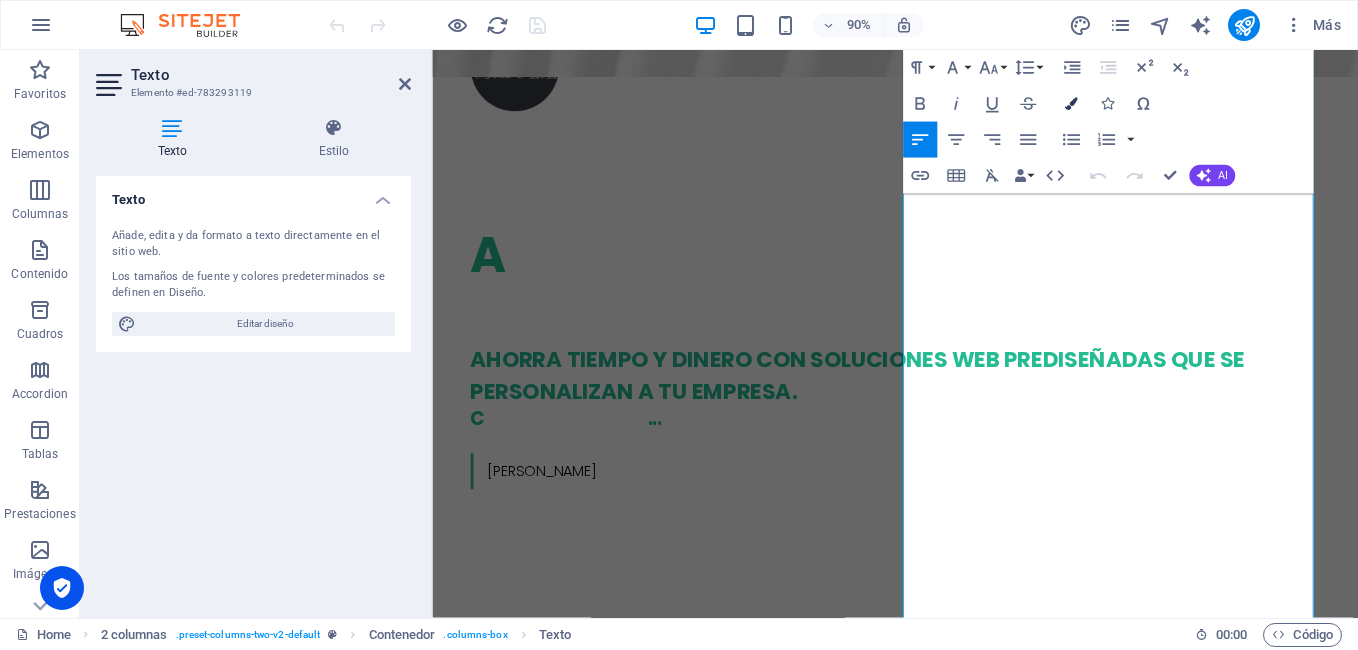 click on "Colors" at bounding box center [1071, 104] 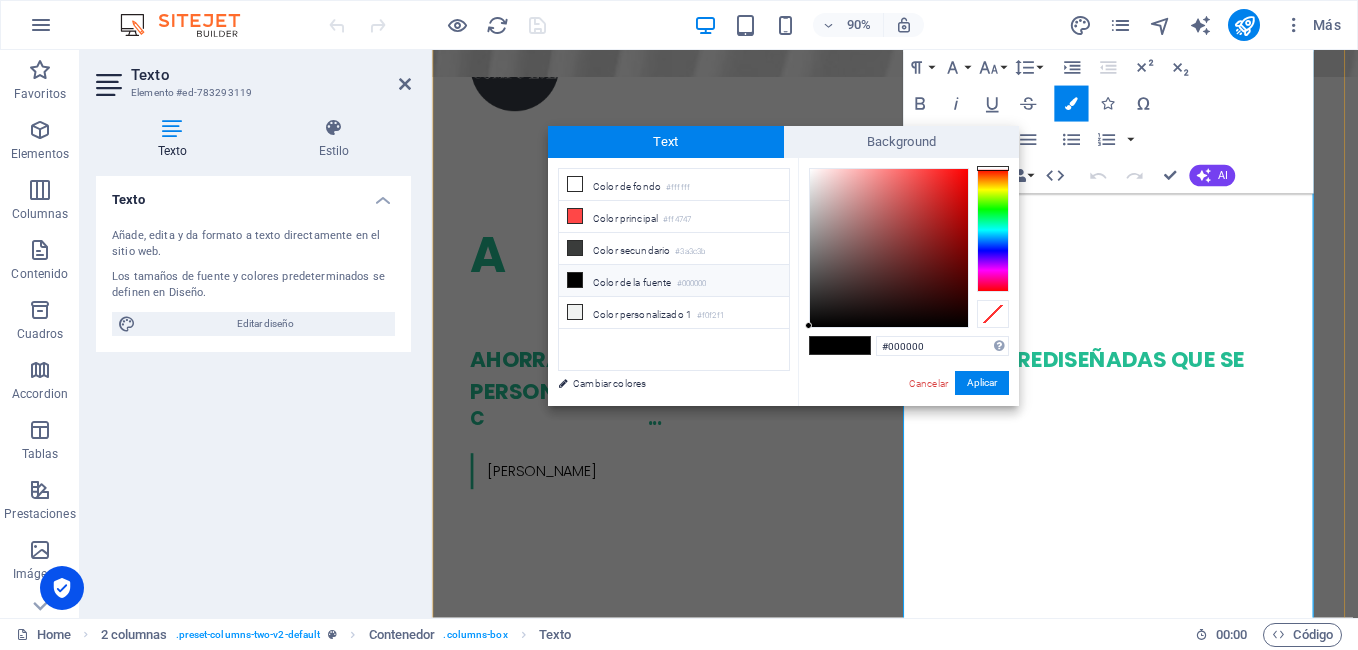 drag, startPoint x: 1291, startPoint y: 374, endPoint x: 1210, endPoint y: 331, distance: 91.706055 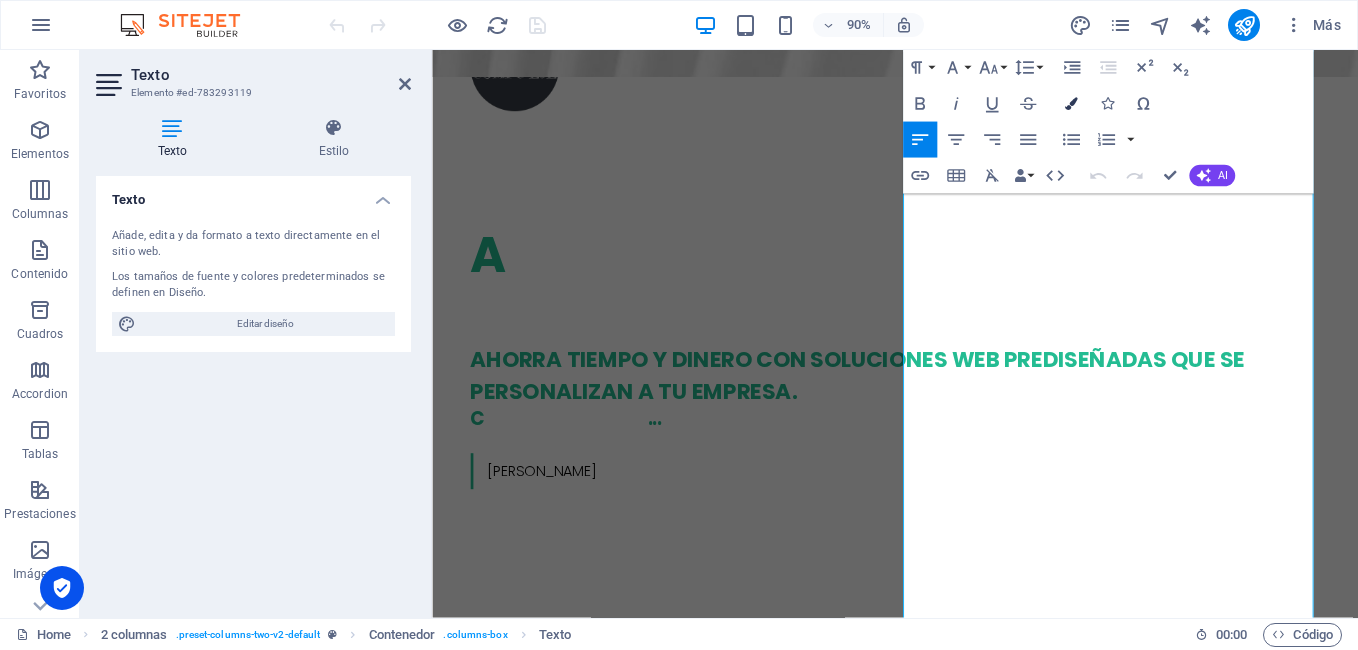 click on "Colors" at bounding box center [1071, 104] 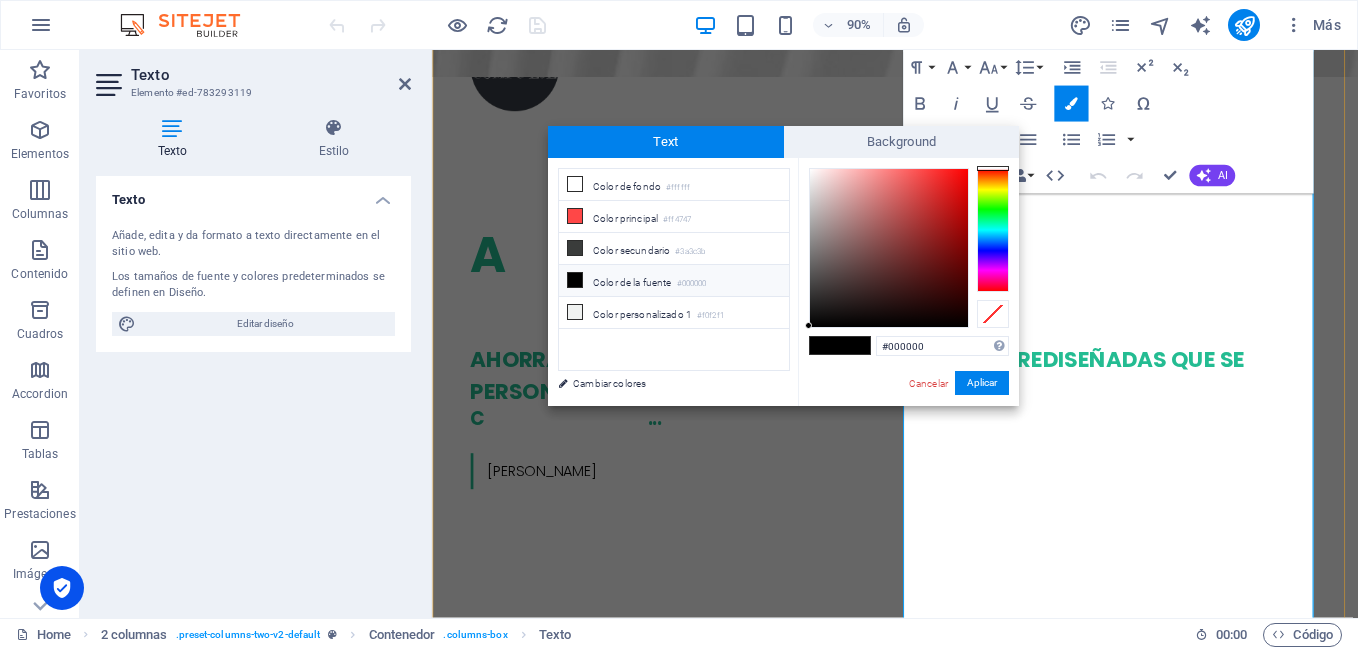 click on "Brindamos soluciones tecnológicas que permiten una evaluación precisa de los elementos del vehículo, facilitando el trabajo de peritos, aseguradoras, talleres y centros de diagnóstico. Nuestro software está diseña do para optimizar los procesos de inspección, calificación y documentación técnica, asegurando  resultados confiables y eficientes." at bounding box center [676, 1133] 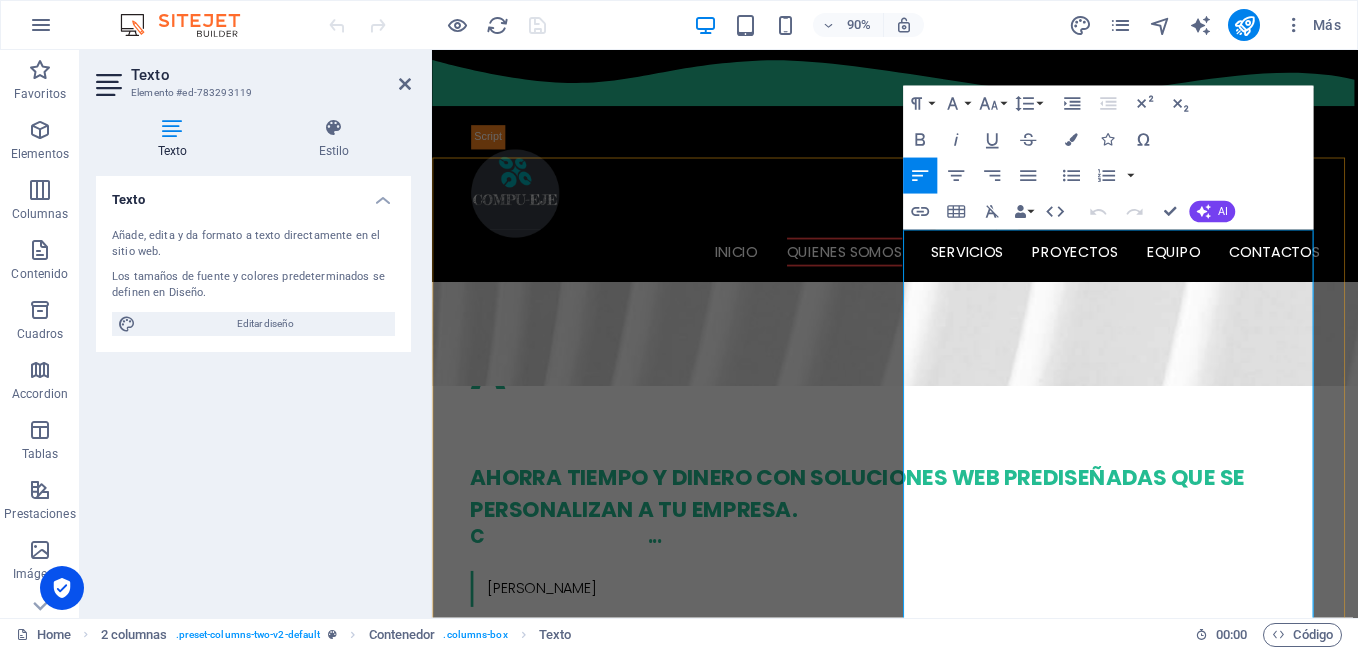 scroll, scrollTop: 570, scrollLeft: 0, axis: vertical 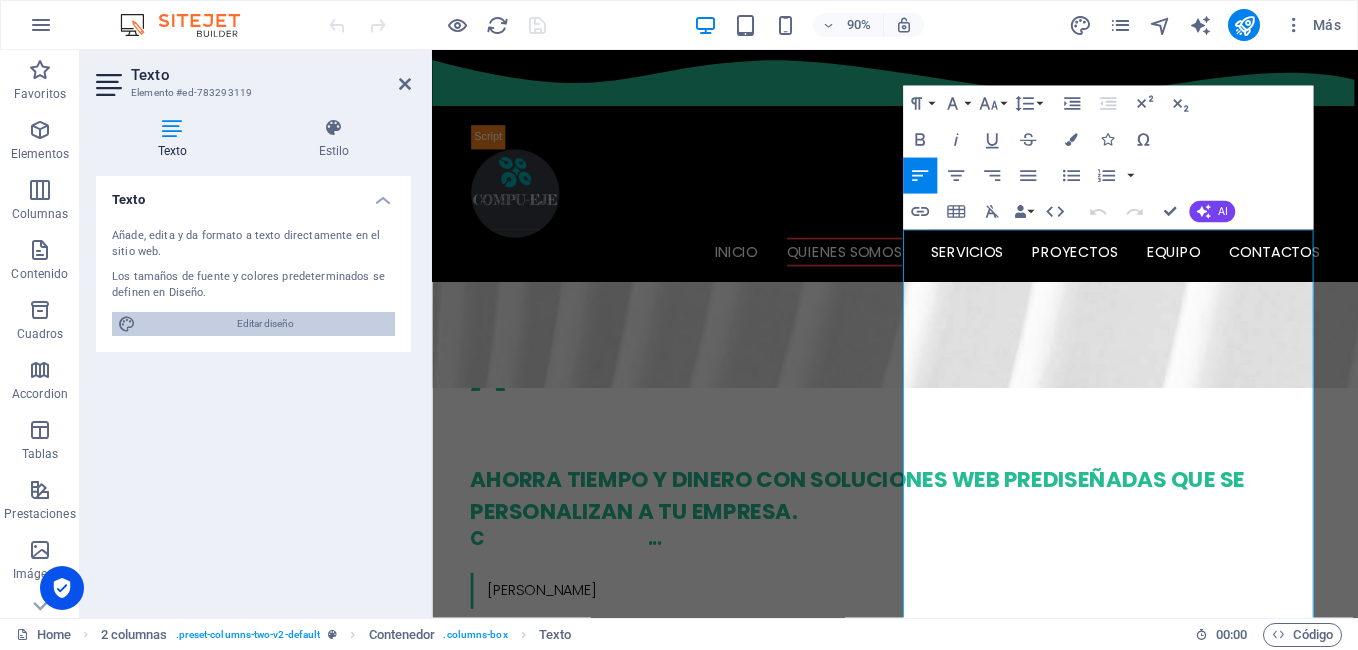 click on "Editar diseño" at bounding box center [265, 324] 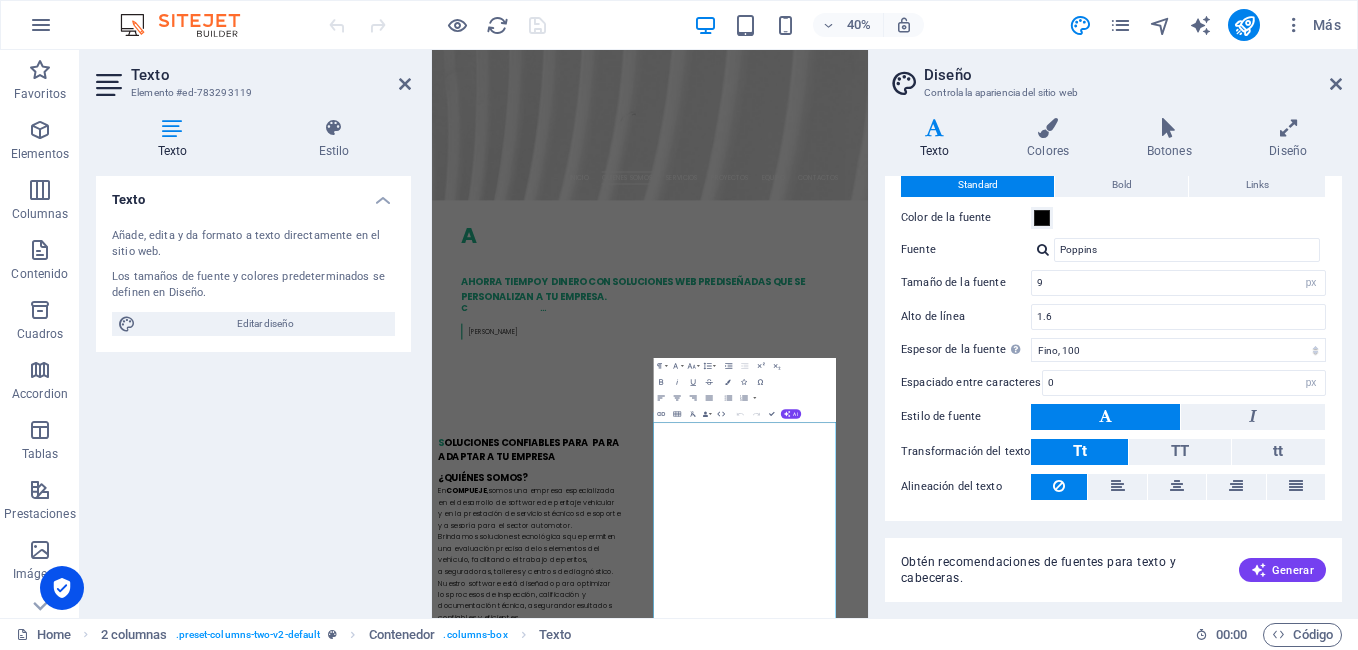 scroll, scrollTop: 100, scrollLeft: 0, axis: vertical 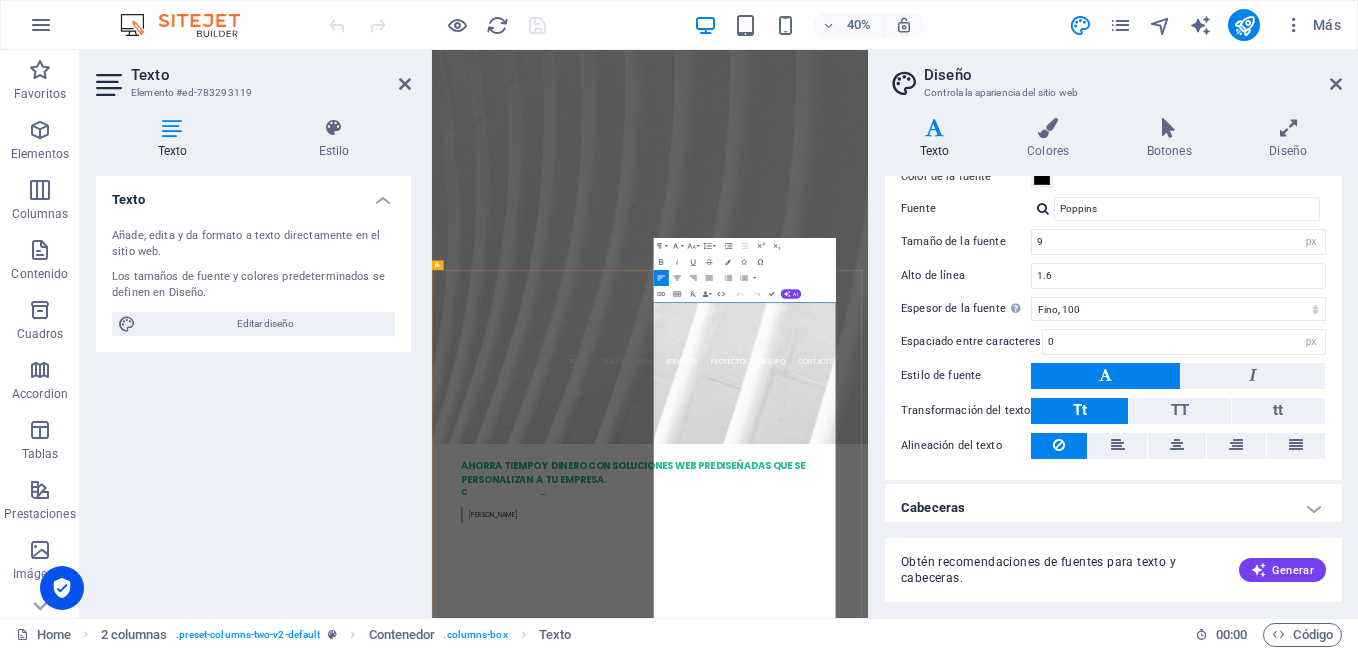 drag, startPoint x: 1112, startPoint y: 1040, endPoint x: 1267, endPoint y: 1265, distance: 273.22153 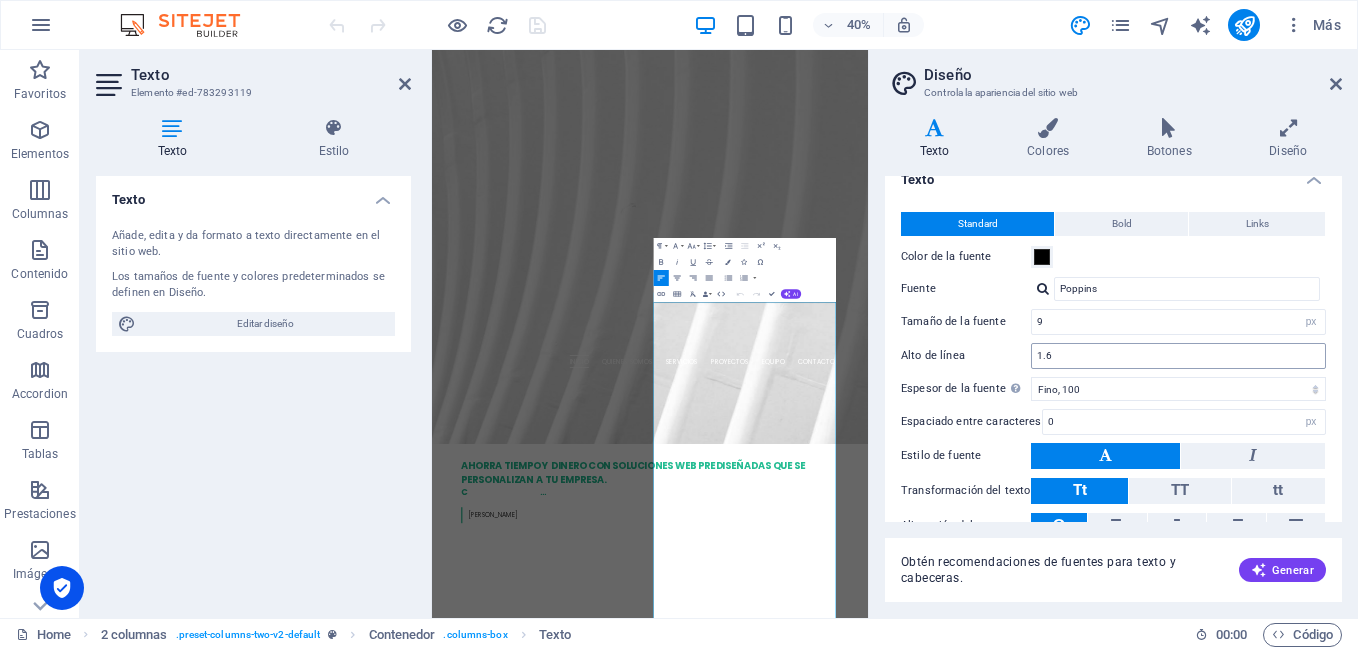 scroll, scrollTop: 0, scrollLeft: 0, axis: both 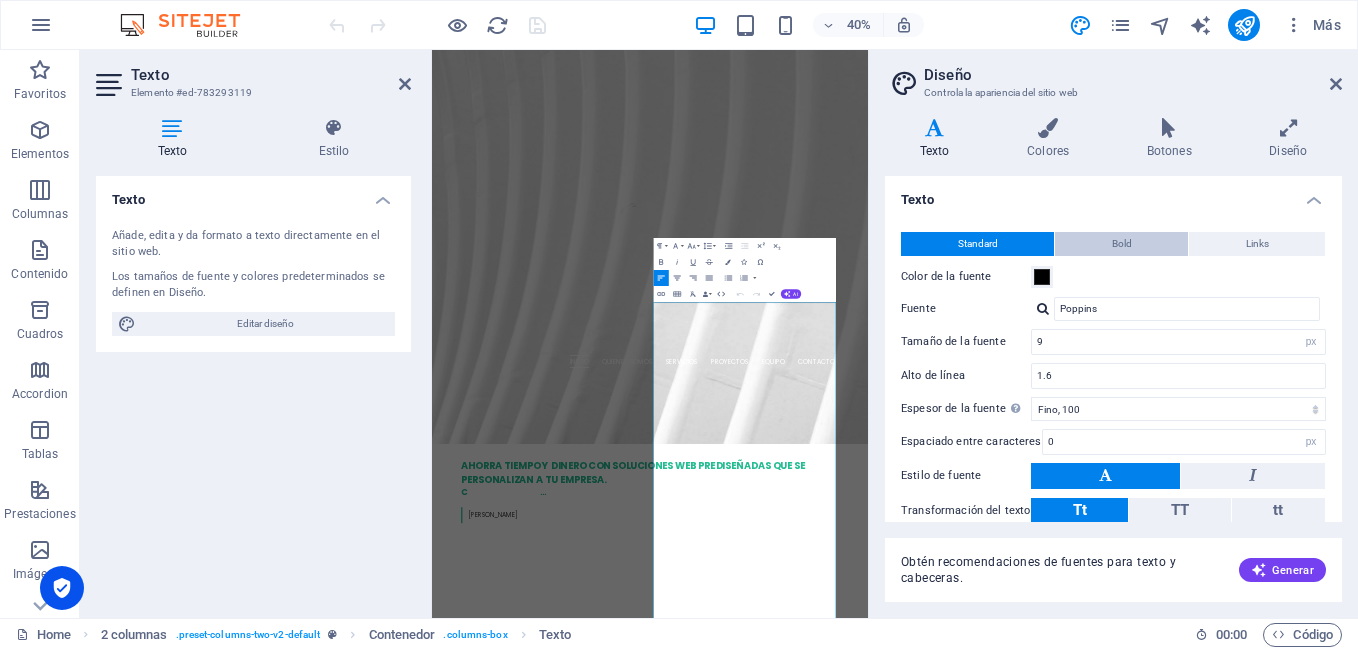 click on "Bold" at bounding box center (1122, 244) 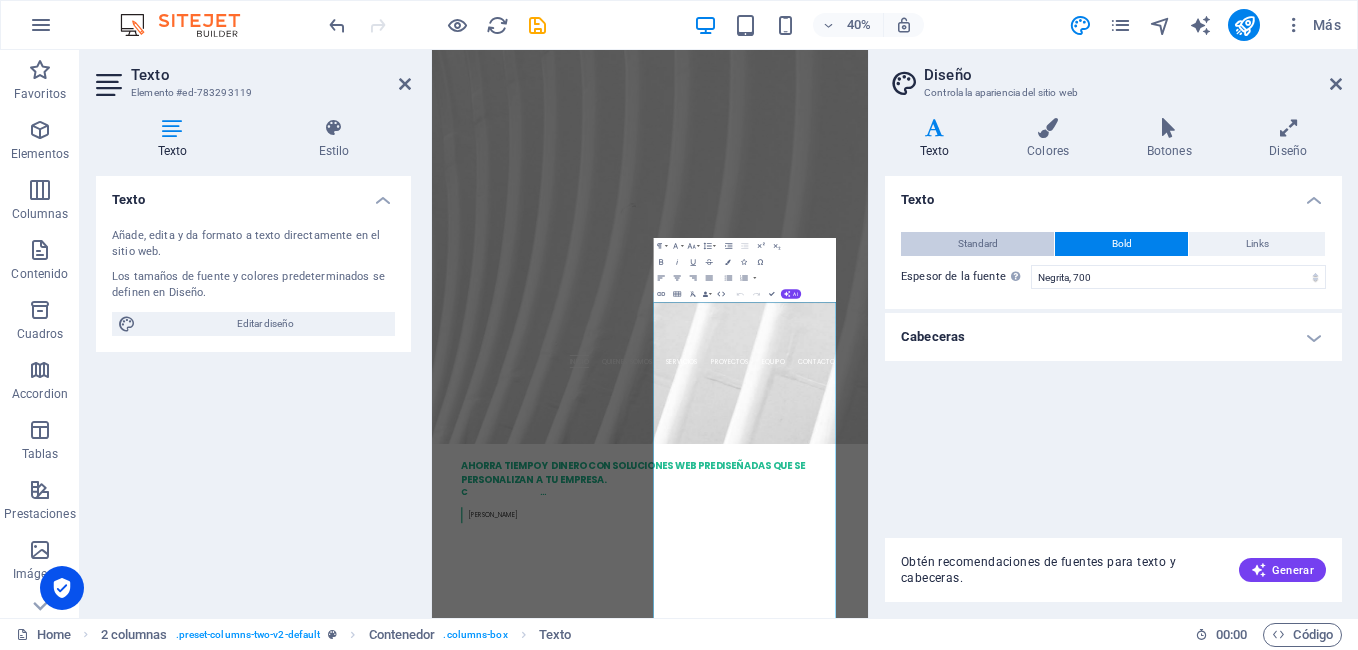 click on "Standard" at bounding box center [977, 244] 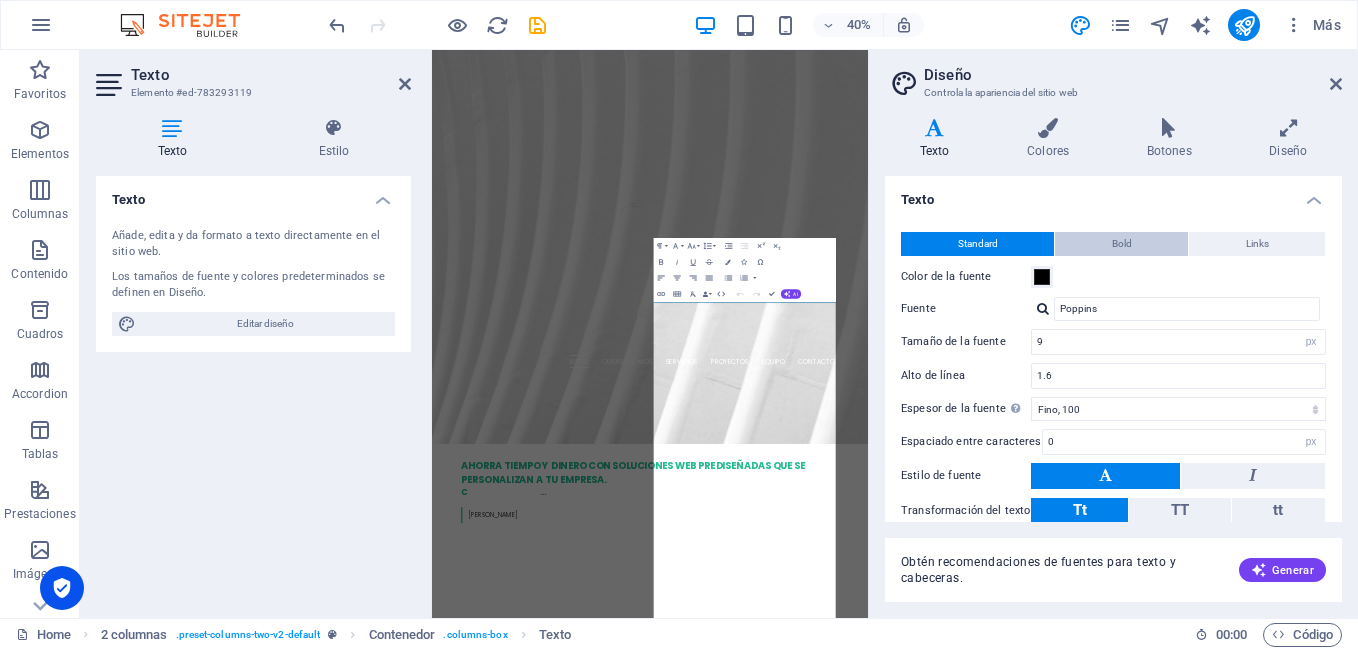 click on "Bold" at bounding box center [1122, 244] 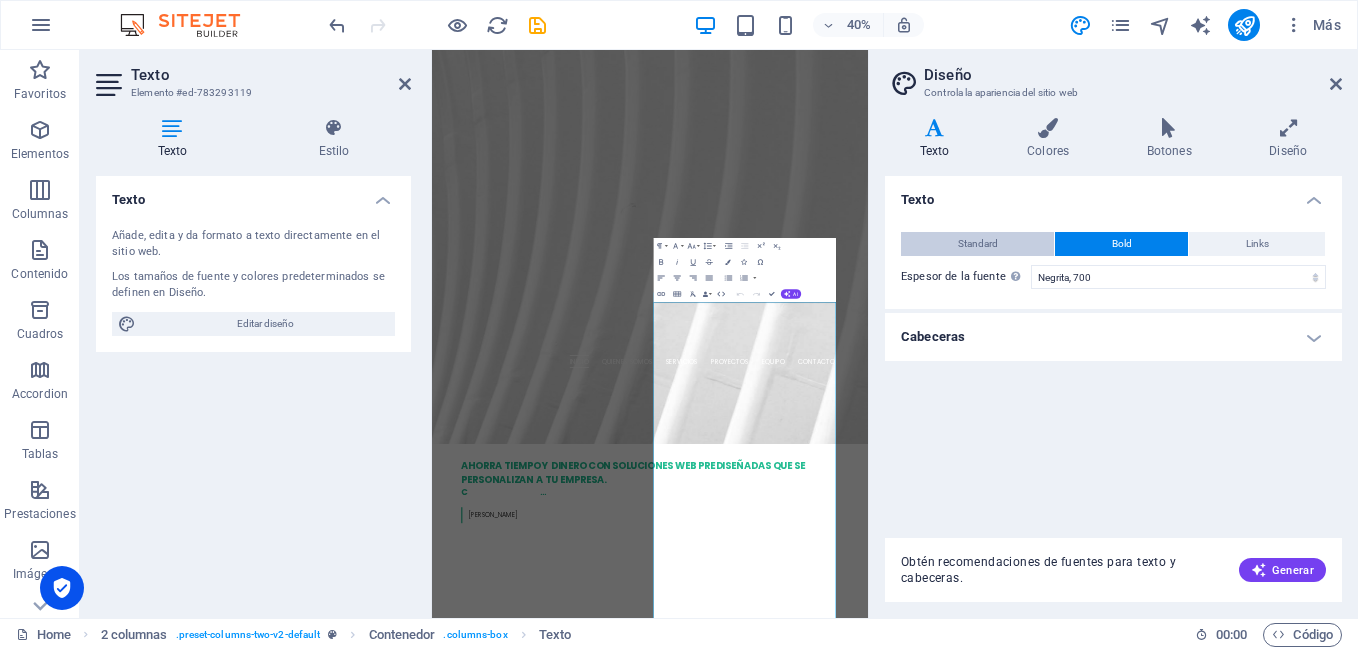 click on "Standard" at bounding box center [977, 244] 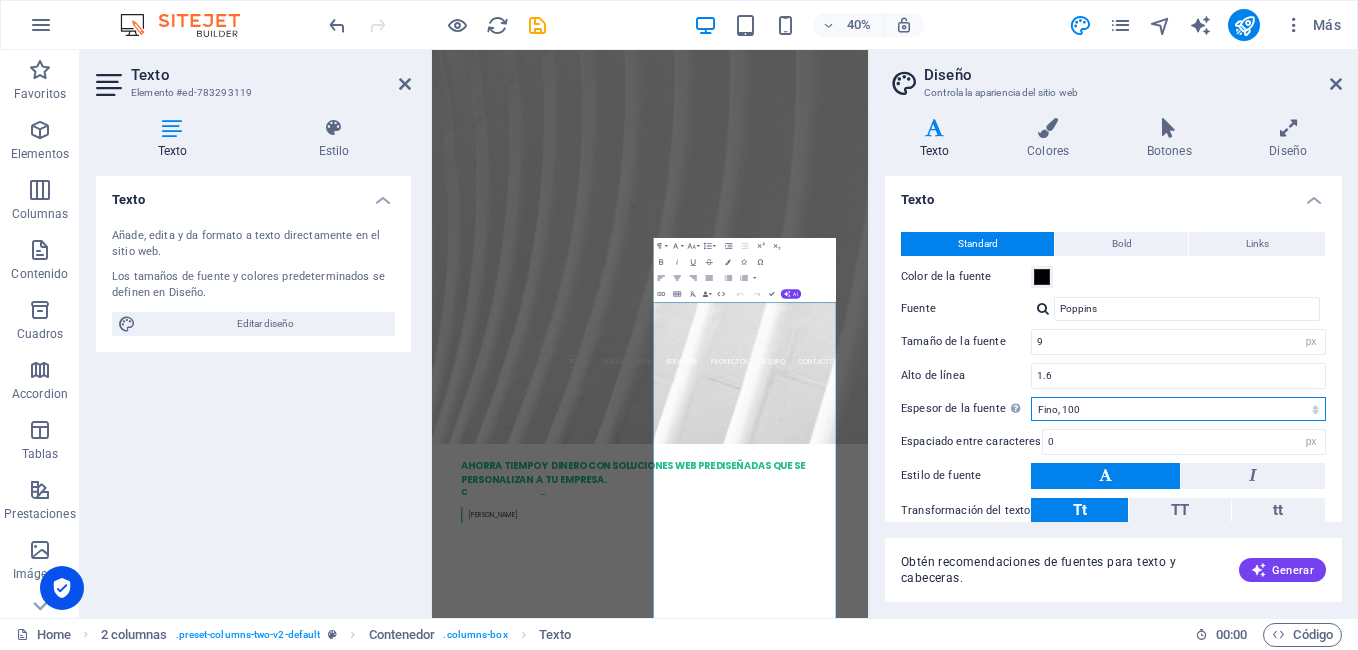 click on "Fino, 100 Extra delgado, 200 Delgado, 300 Normal, 400 Medio, 500 Seminegrita, 600 Negrita, 700 Extra negrita, 800 Negro, 900" at bounding box center [1178, 409] 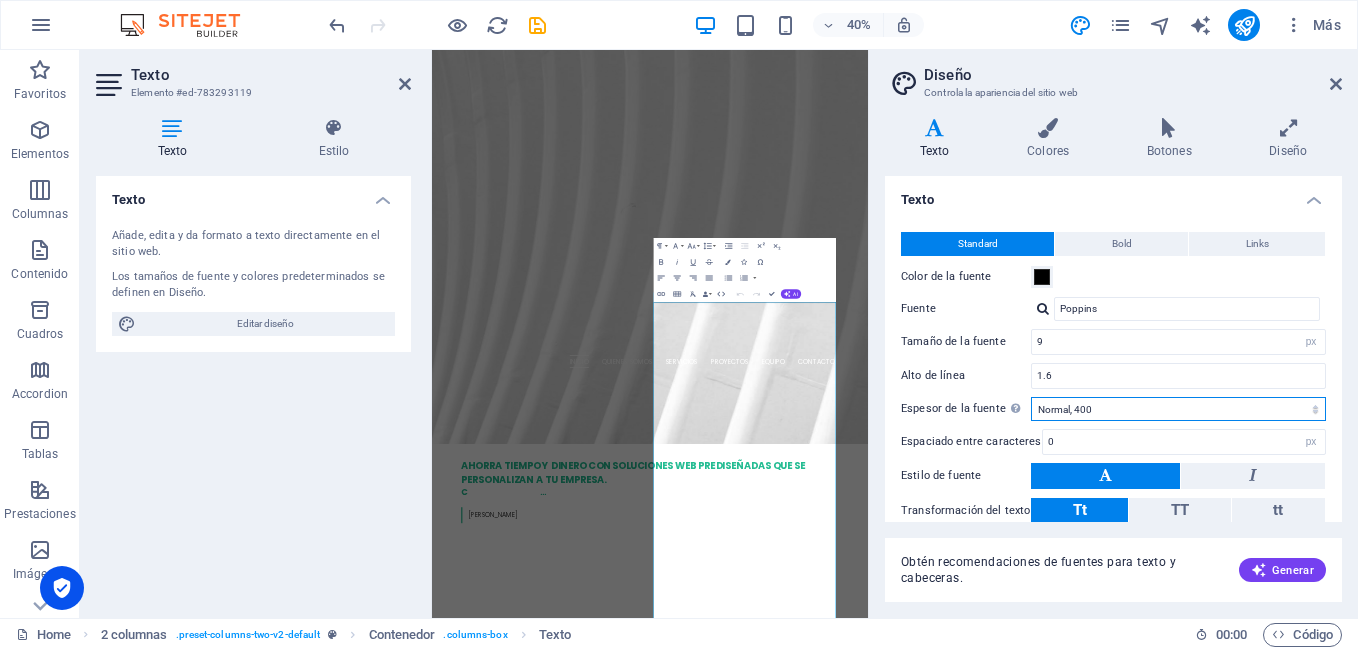 click on "Fino, 100 Extra delgado, 200 Delgado, 300 Normal, 400 Medio, 500 Seminegrita, 600 Negrita, 700 Extra negrita, 800 Negro, 900" at bounding box center [1178, 409] 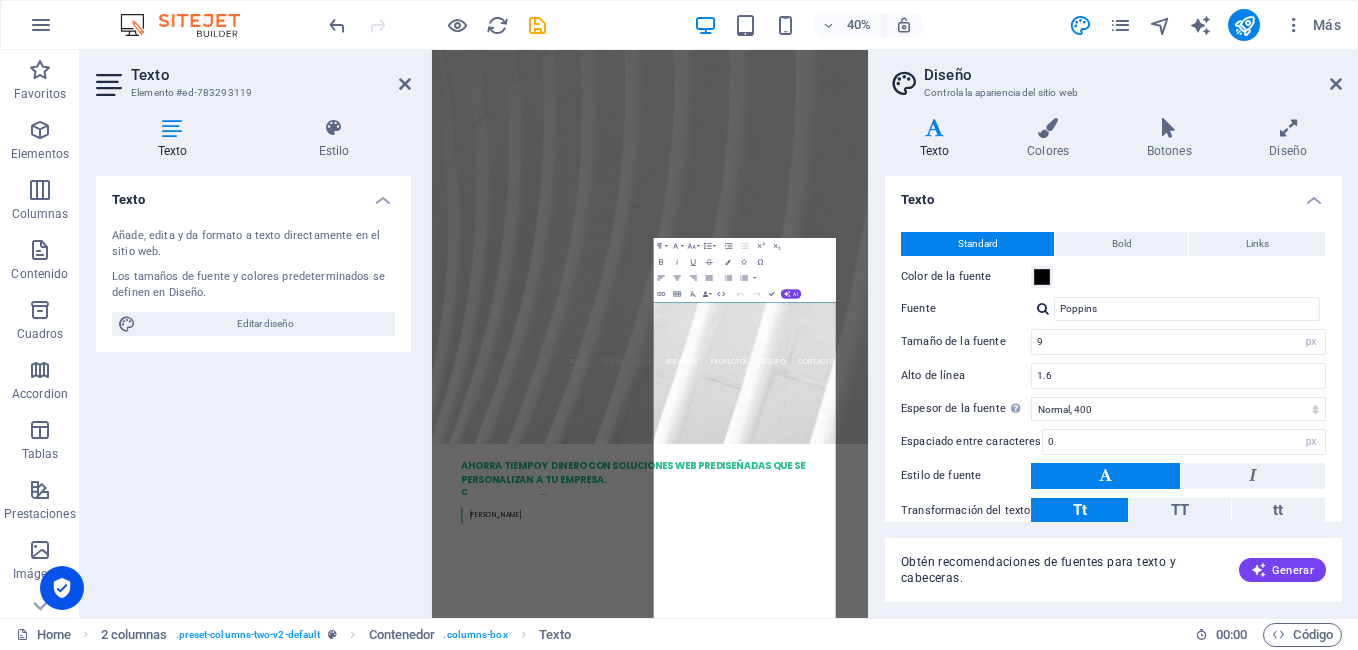 click on "Diseño" at bounding box center (1133, 75) 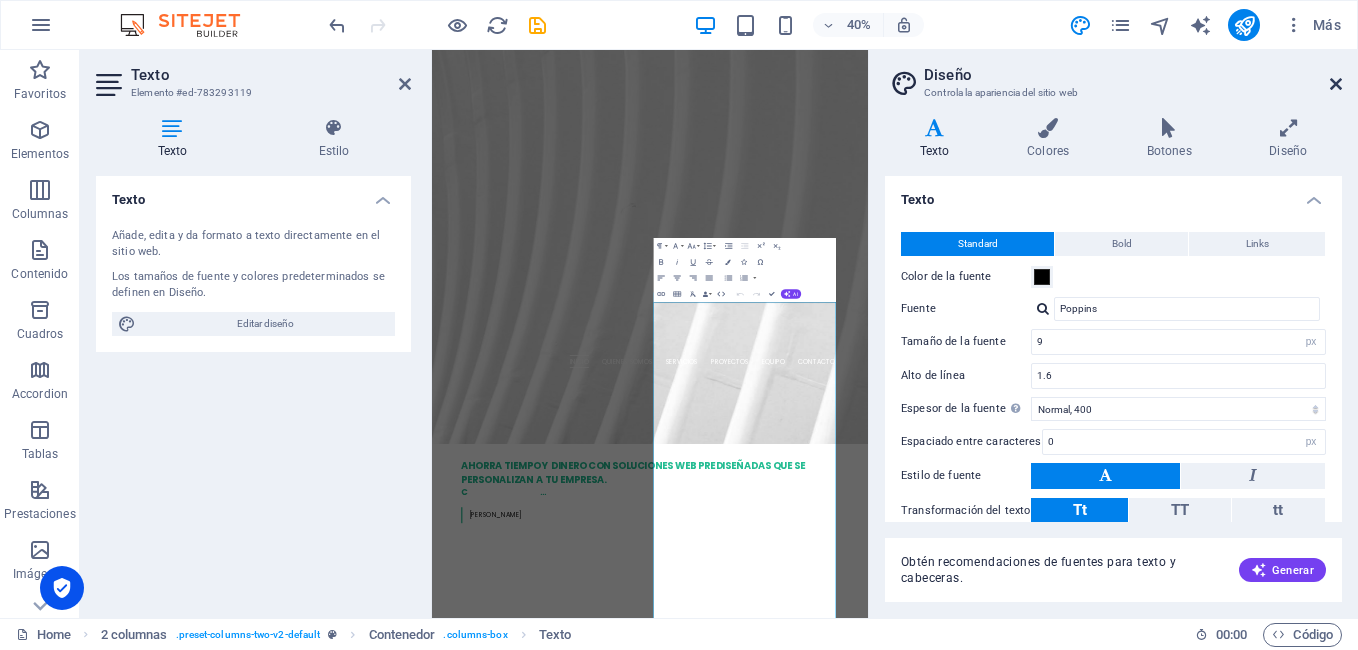 click at bounding box center (1336, 84) 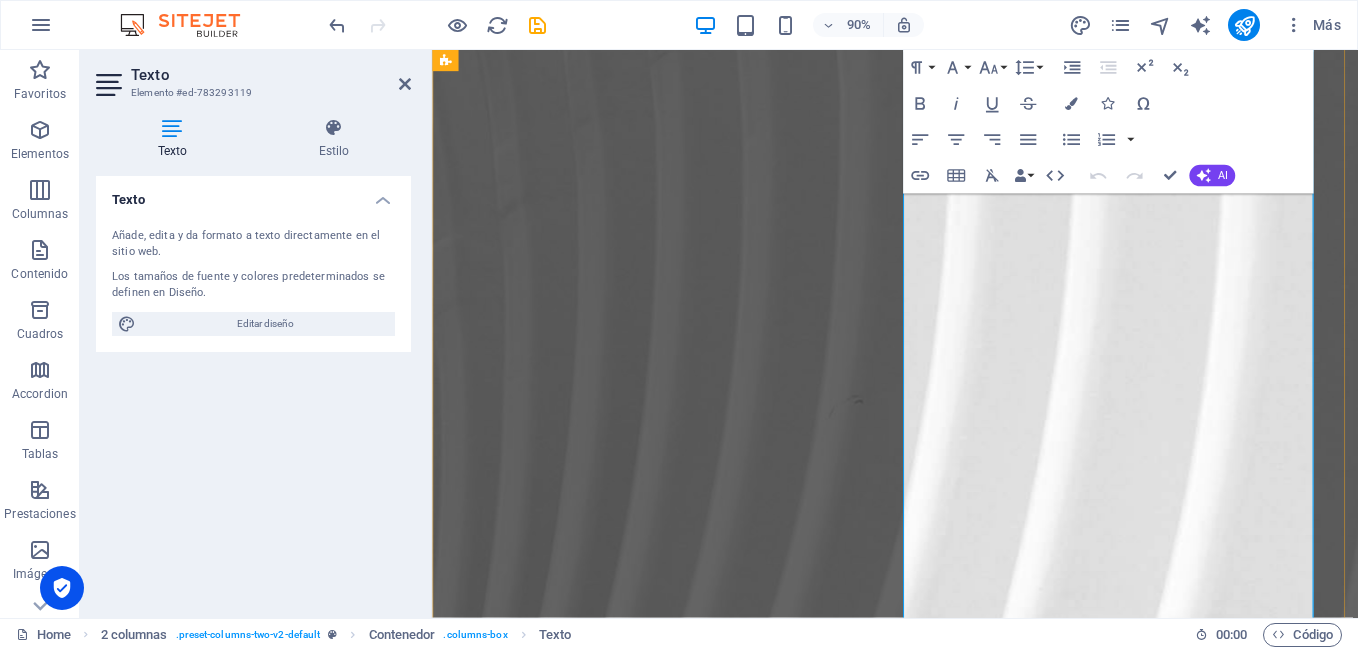 click on "Además, ofrecemos soporte técnico y asesoría integral para empresas que buscan implementar o expandir servicios relacionados con el peritaje y diagnóstico automotriz. Esto incluye el análisis de necesidades técnicas, la definición de equipos requeridos y el acompañamiento en la puesta en marcha de nuevos servicios dentro de establecimientos del rubro." at bounding box center (672, 2053) 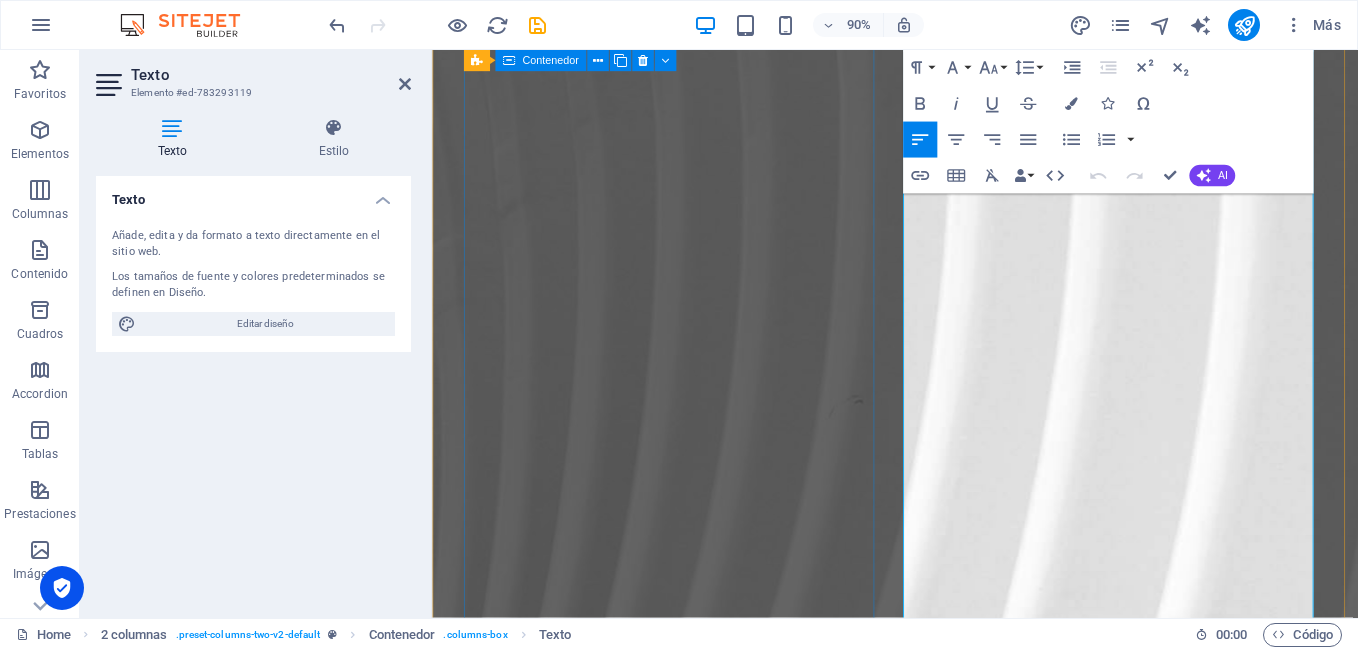 click on "s oluciones confiables para  para adaptar a tu empresa" at bounding box center (676, 1505) 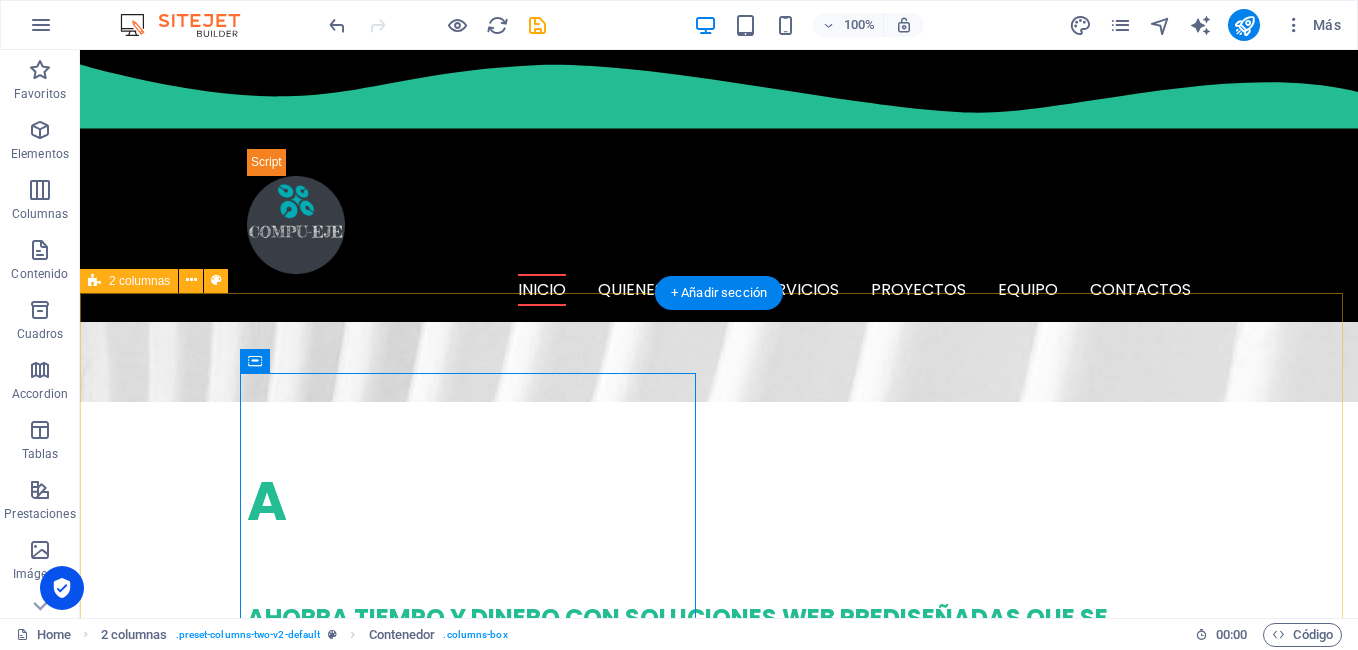 scroll, scrollTop: 270, scrollLeft: 0, axis: vertical 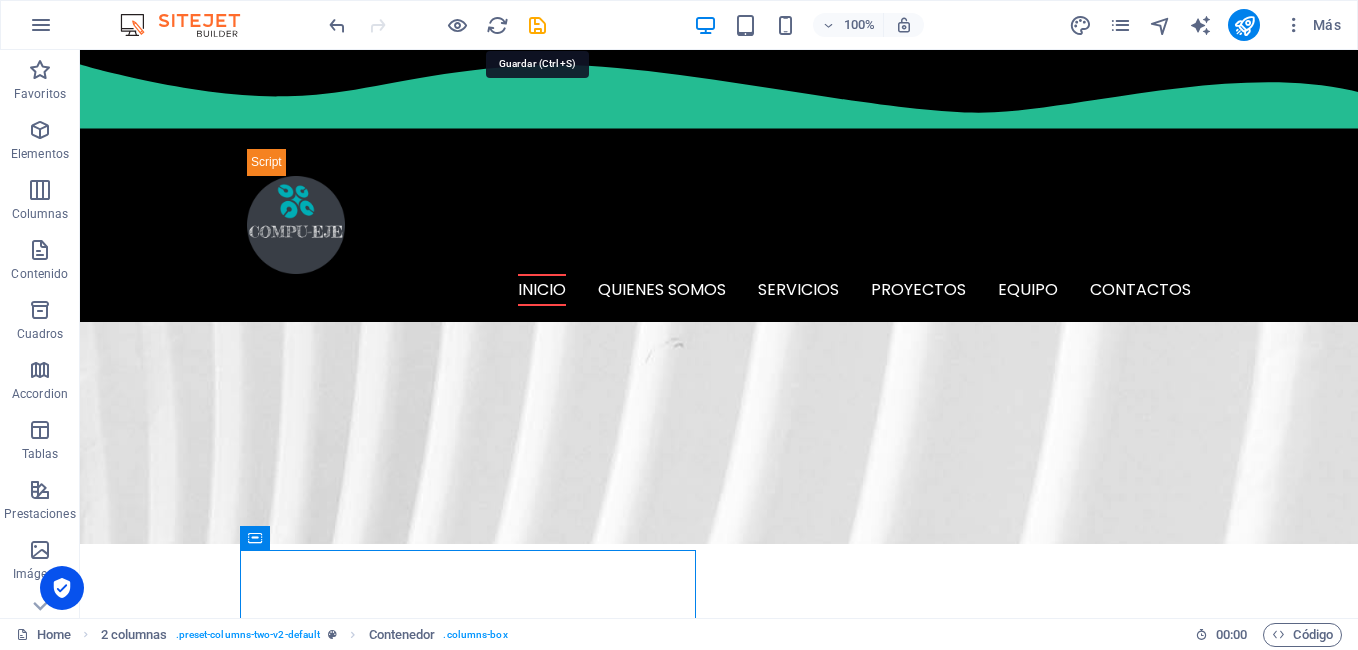 click at bounding box center (537, 25) 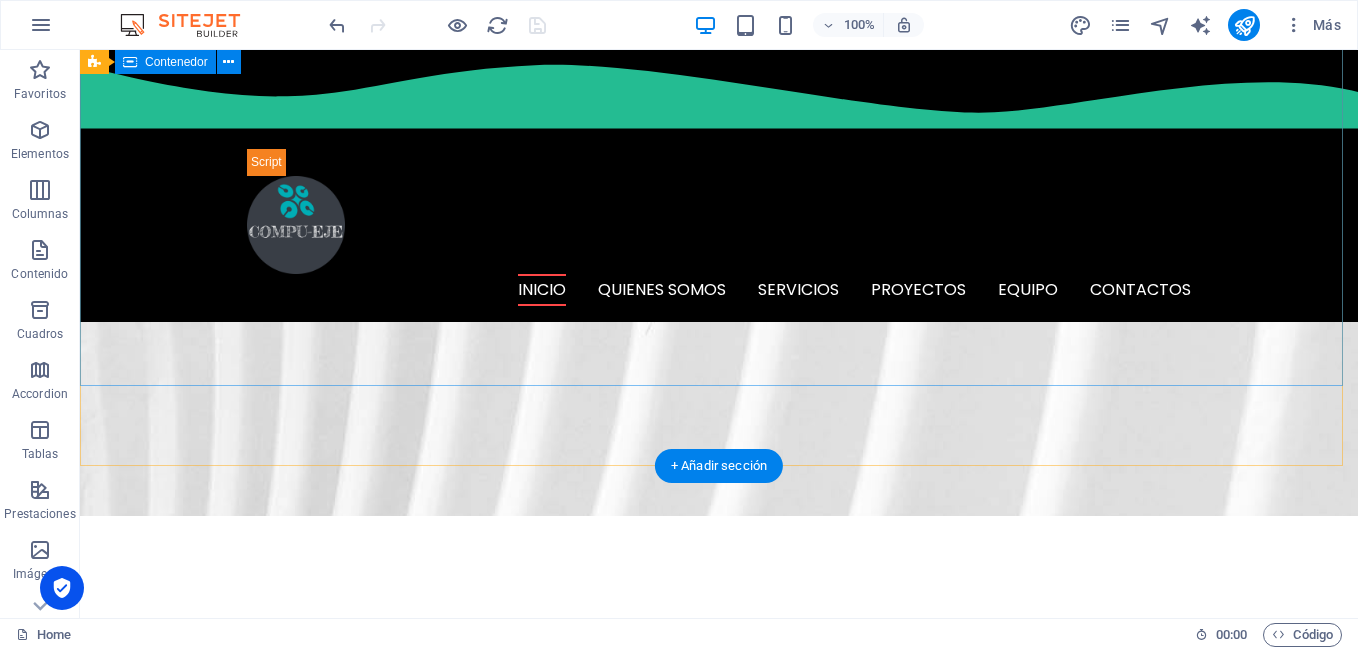 scroll, scrollTop: 0, scrollLeft: 0, axis: both 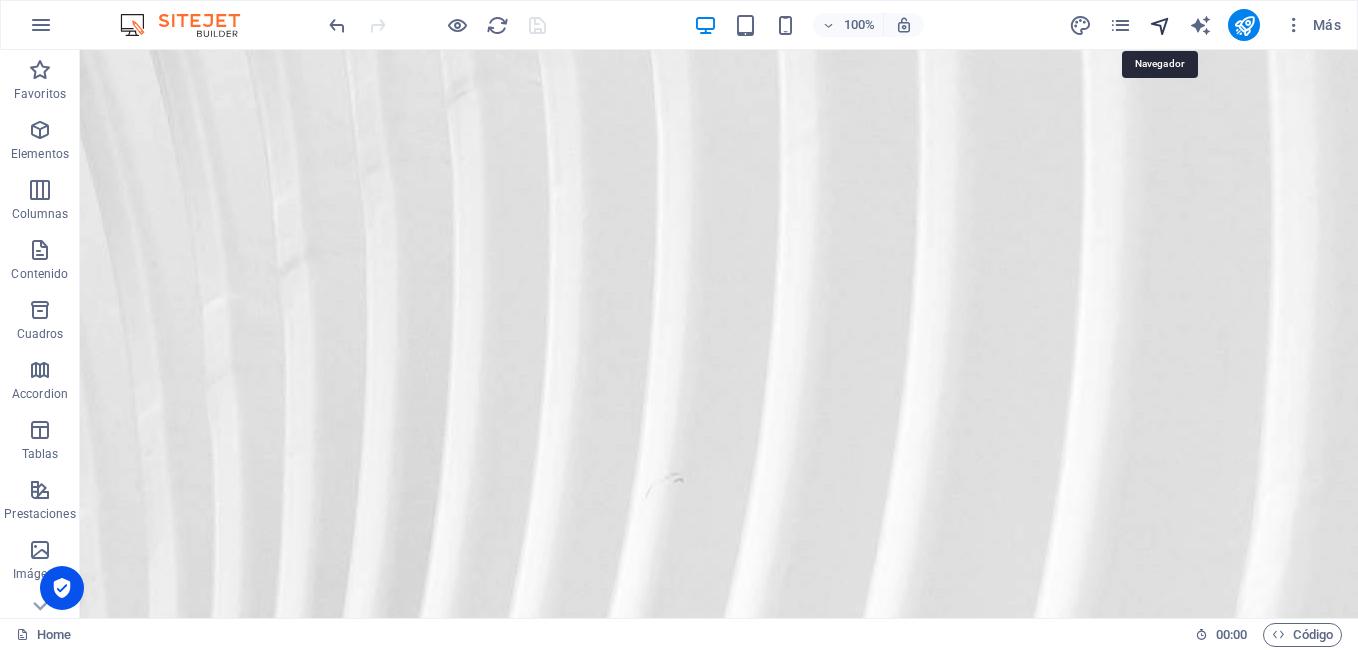 click at bounding box center (1160, 25) 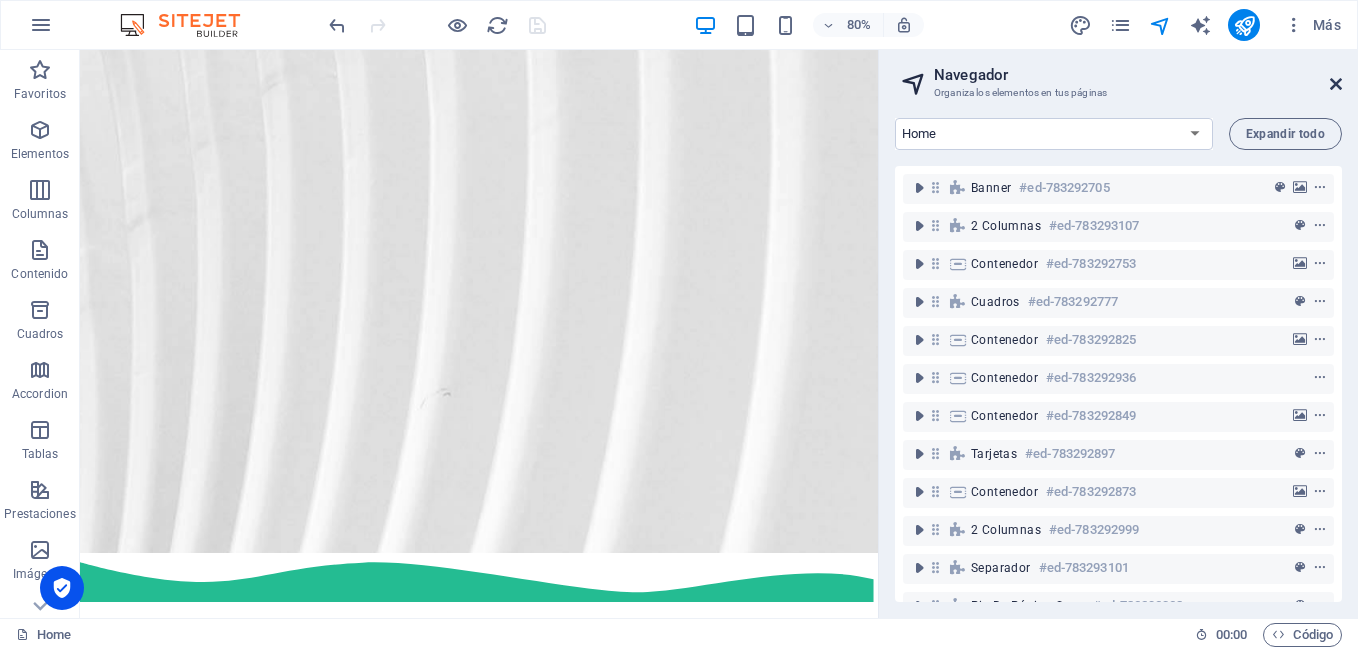 click at bounding box center [1336, 84] 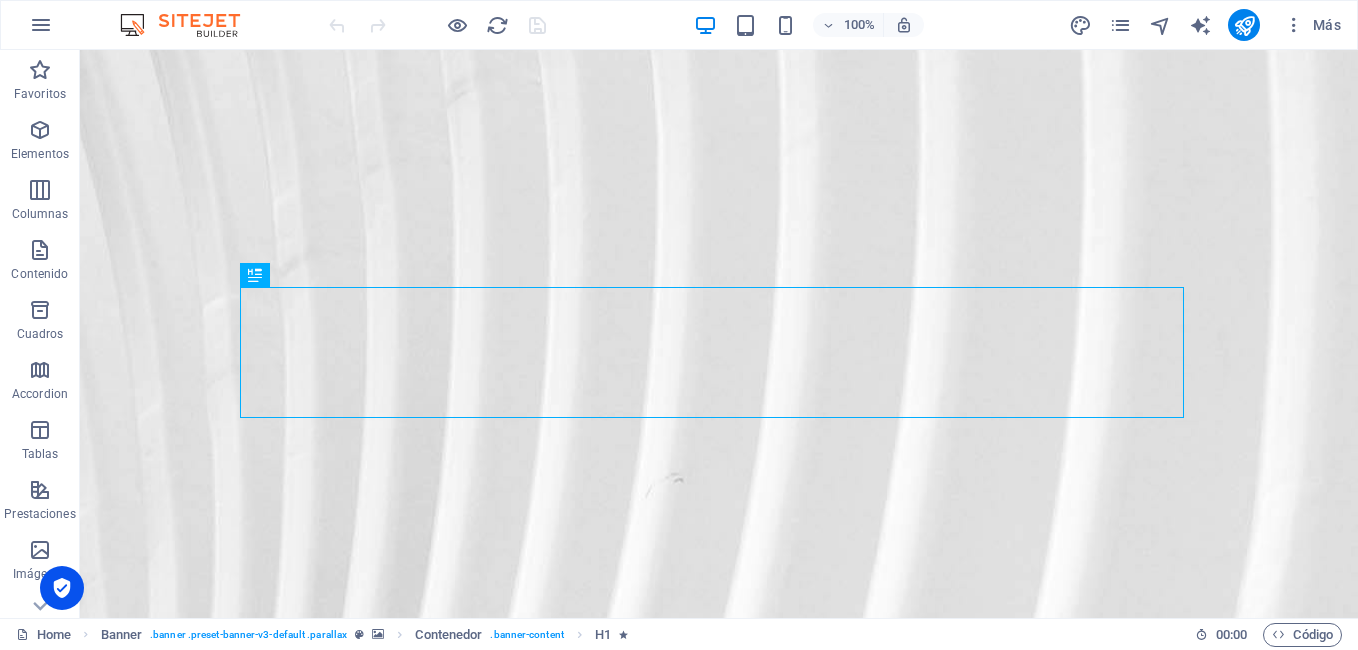scroll, scrollTop: 0, scrollLeft: 0, axis: both 